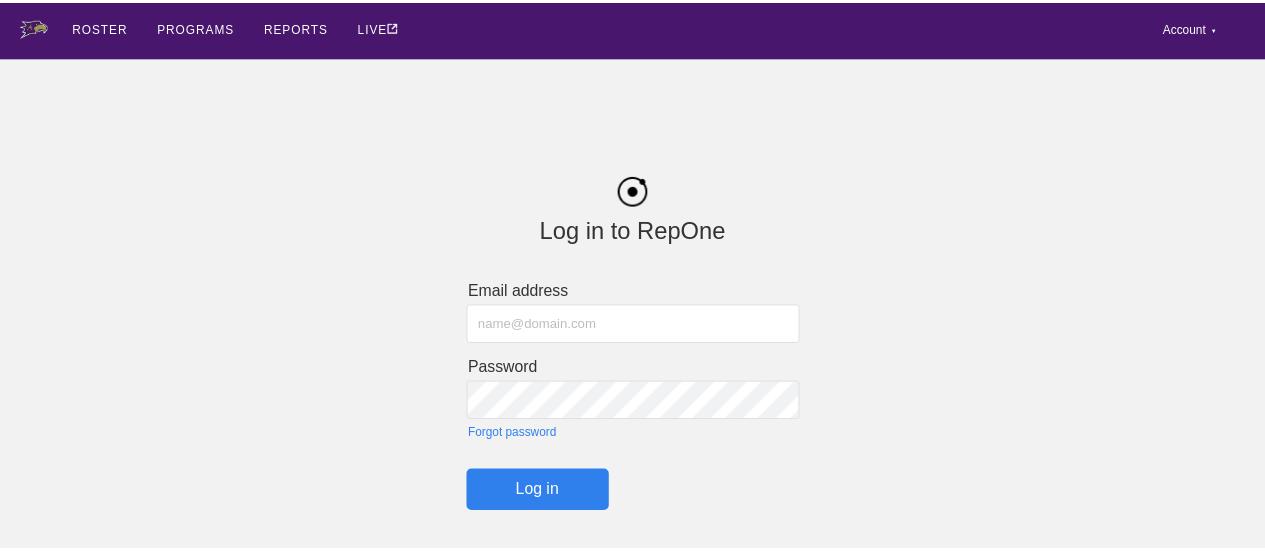 scroll, scrollTop: 0, scrollLeft: 0, axis: both 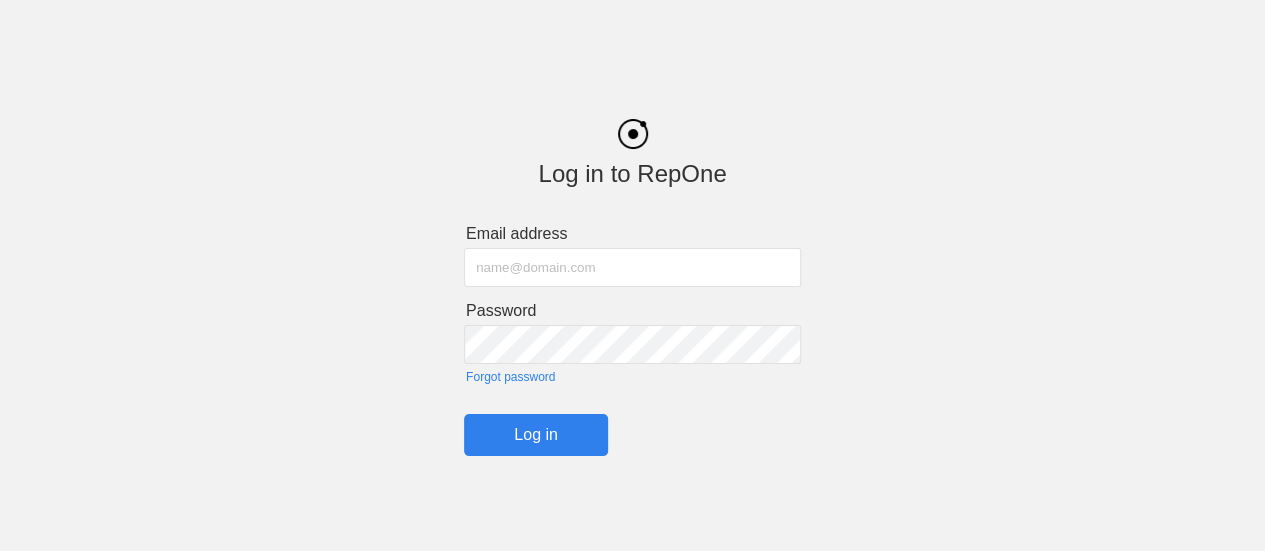 click at bounding box center [632, 267] 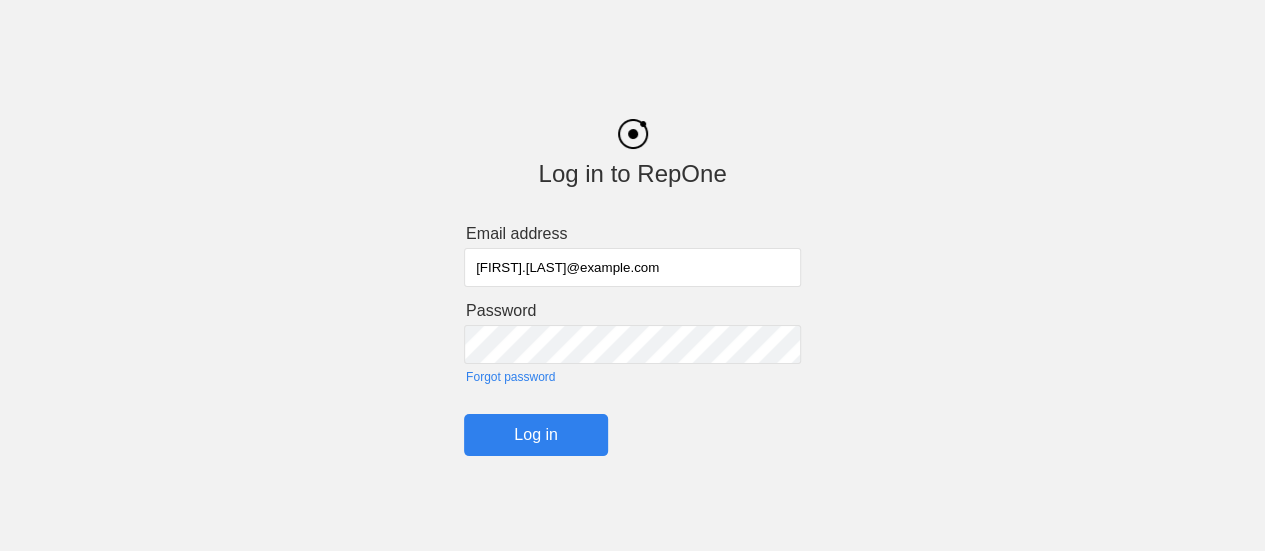 click on "Log in" at bounding box center (536, 435) 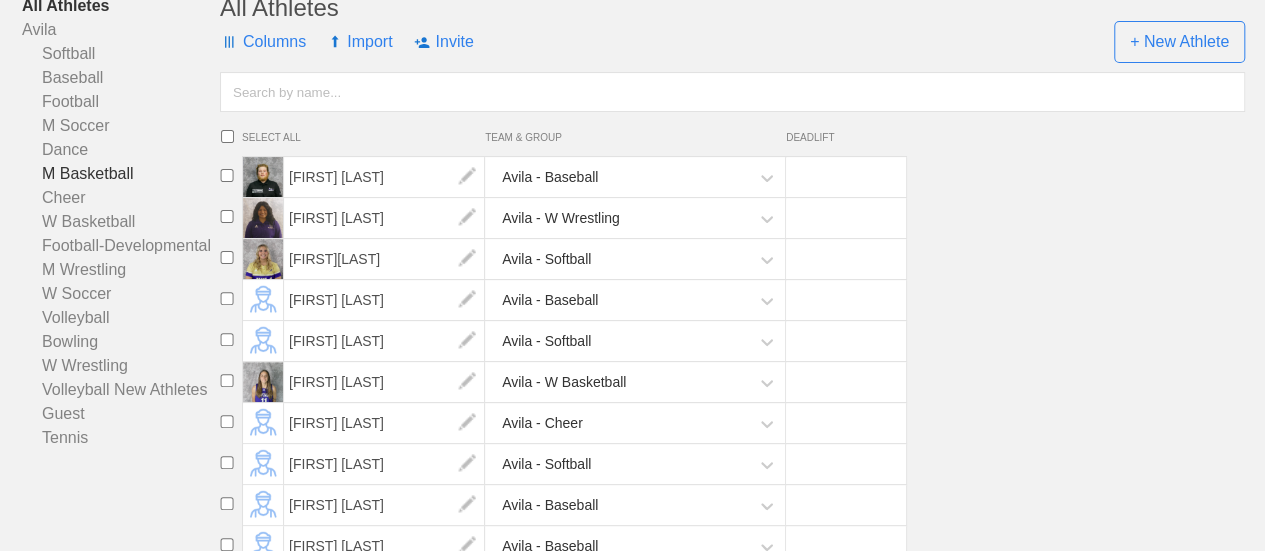 scroll, scrollTop: 200, scrollLeft: 0, axis: vertical 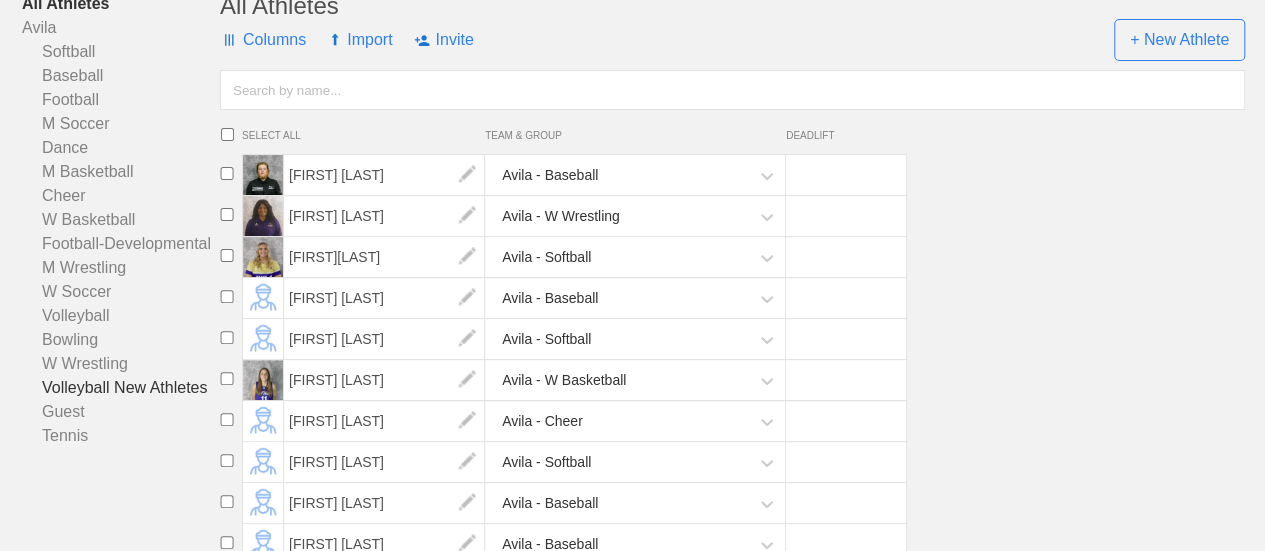 click on "Volleyball New Athletes" at bounding box center [121, 388] 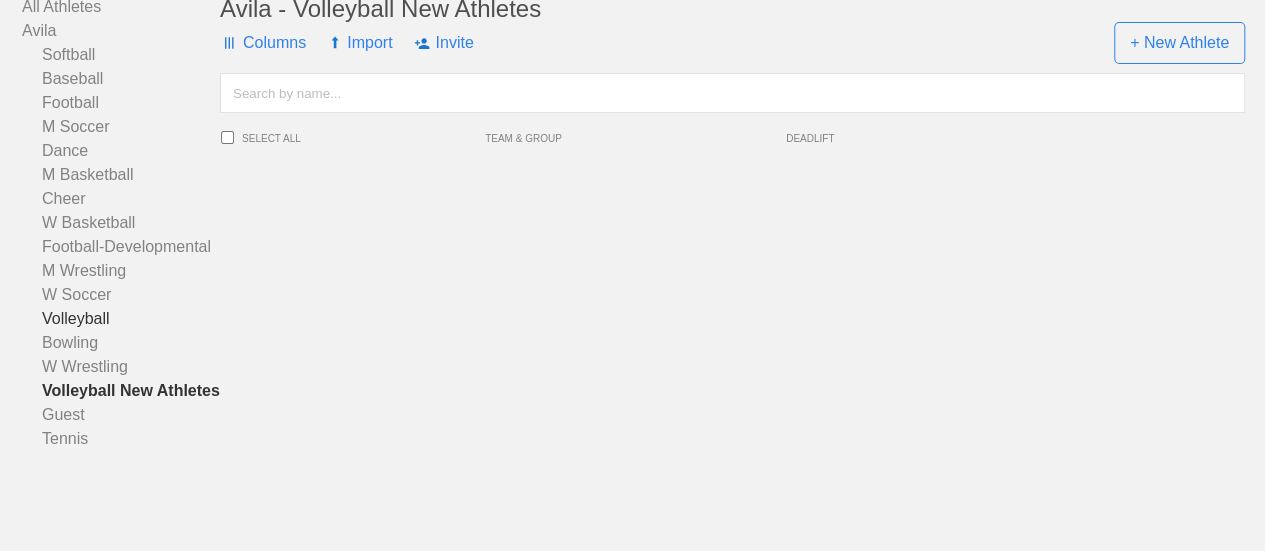 click on "Volleyball" at bounding box center [121, 319] 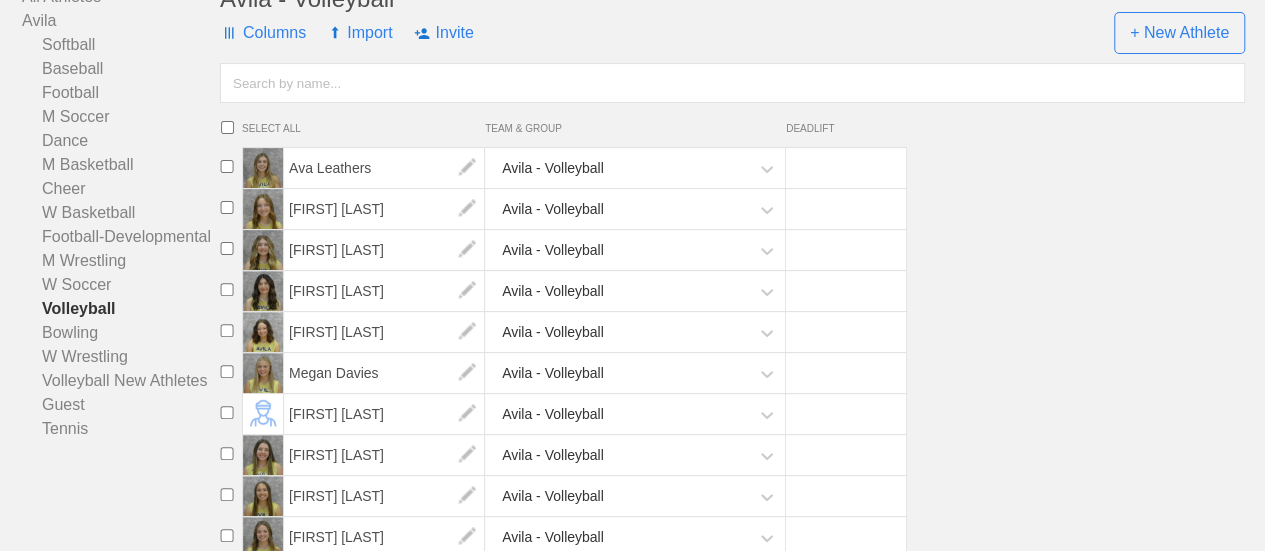 scroll, scrollTop: 230, scrollLeft: 0, axis: vertical 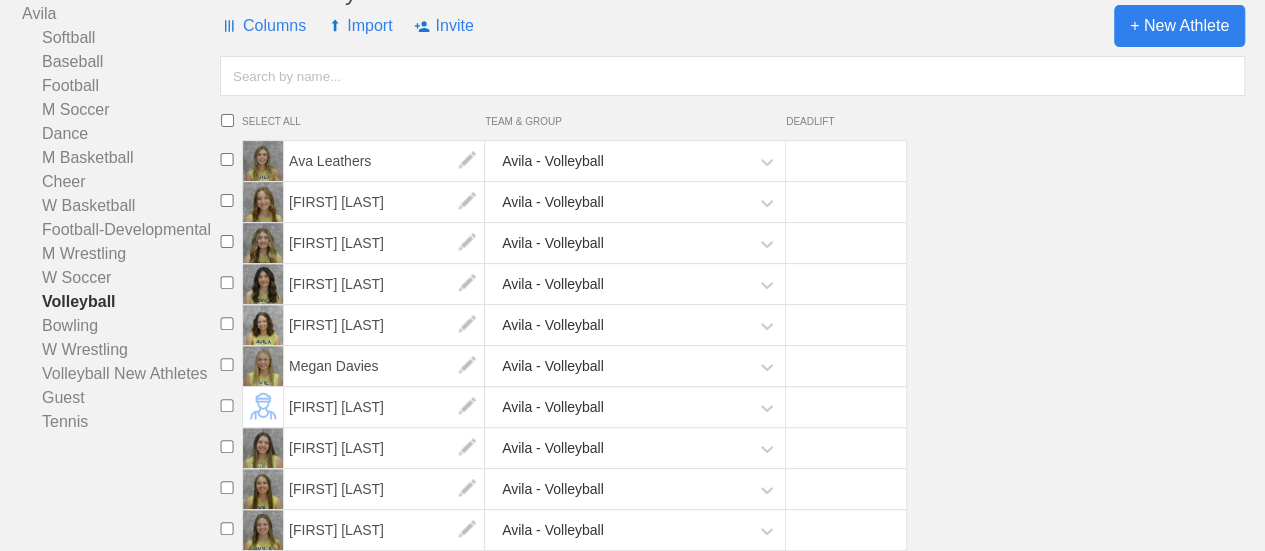click on "+ New Athlete" at bounding box center (1179, 26) 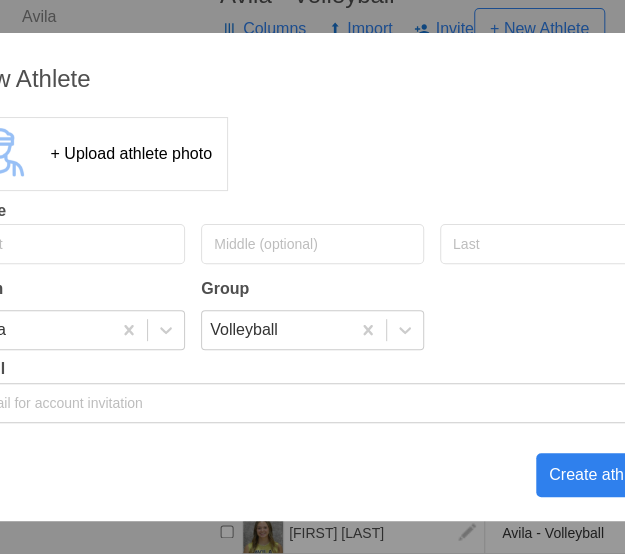 click on "New Athlete + Upload athlete photo Name Team Group Avila Volleyball Email Create athlete" at bounding box center (313, 277) 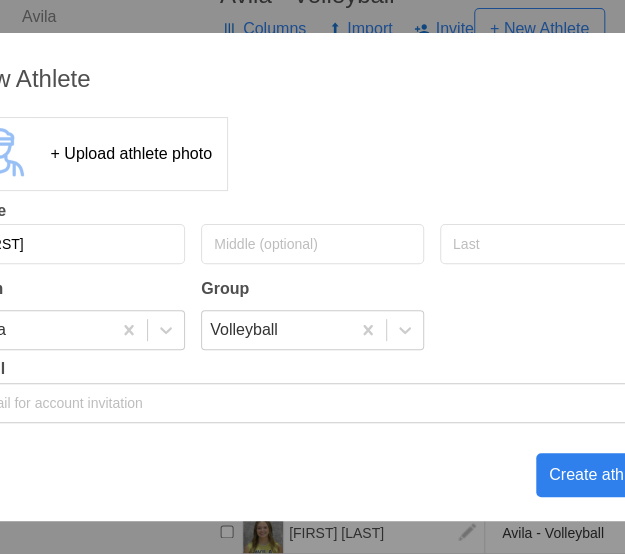 type on "[FIRST]" 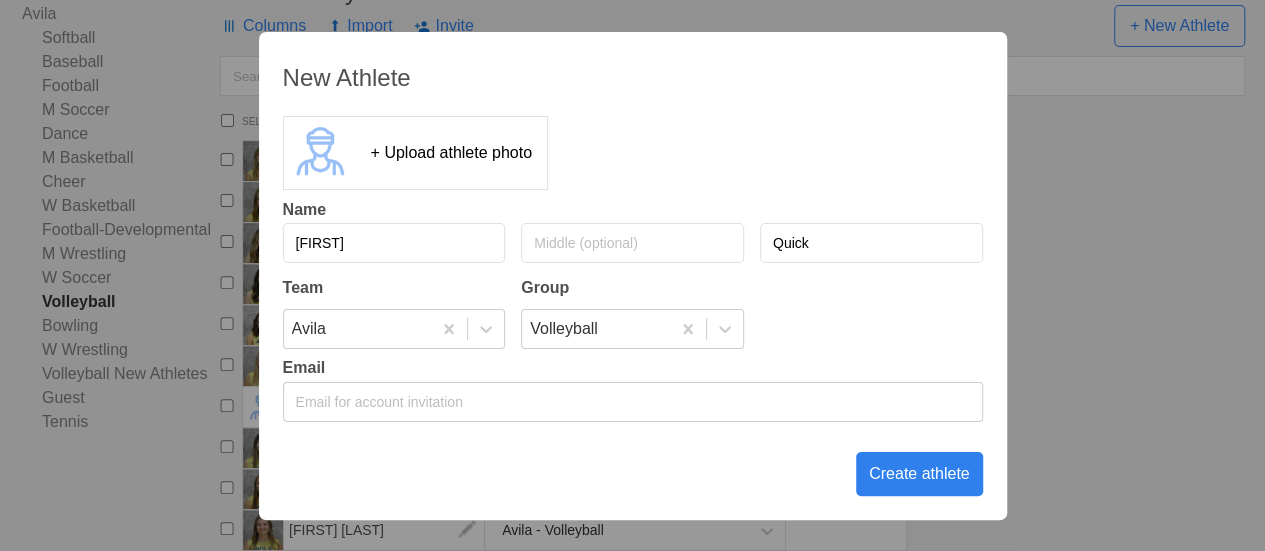 type on "Quick" 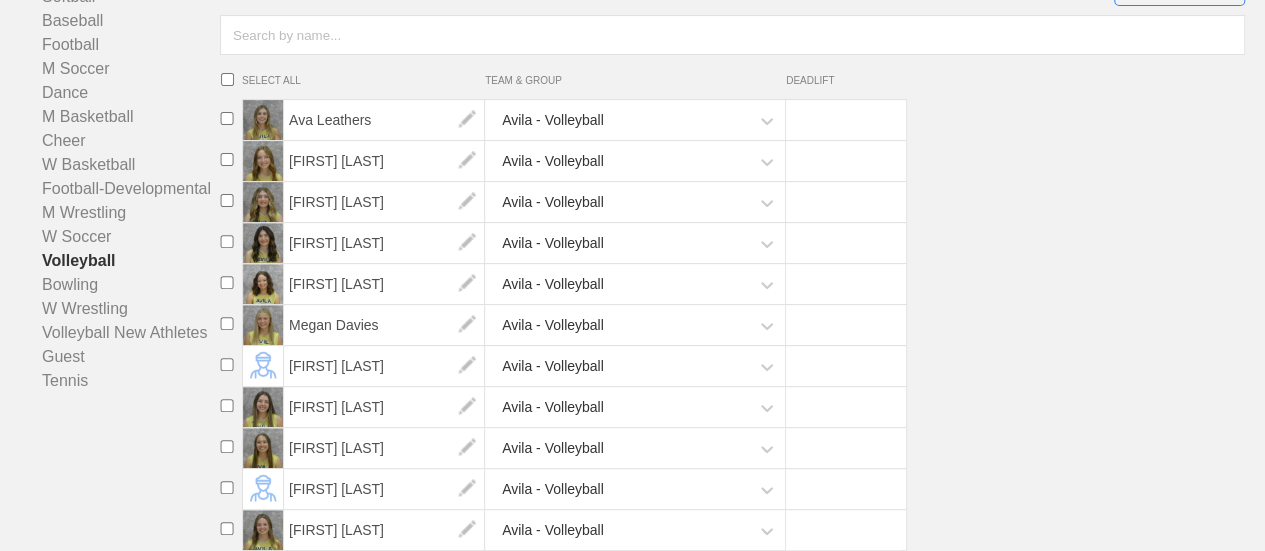 scroll, scrollTop: 0, scrollLeft: 0, axis: both 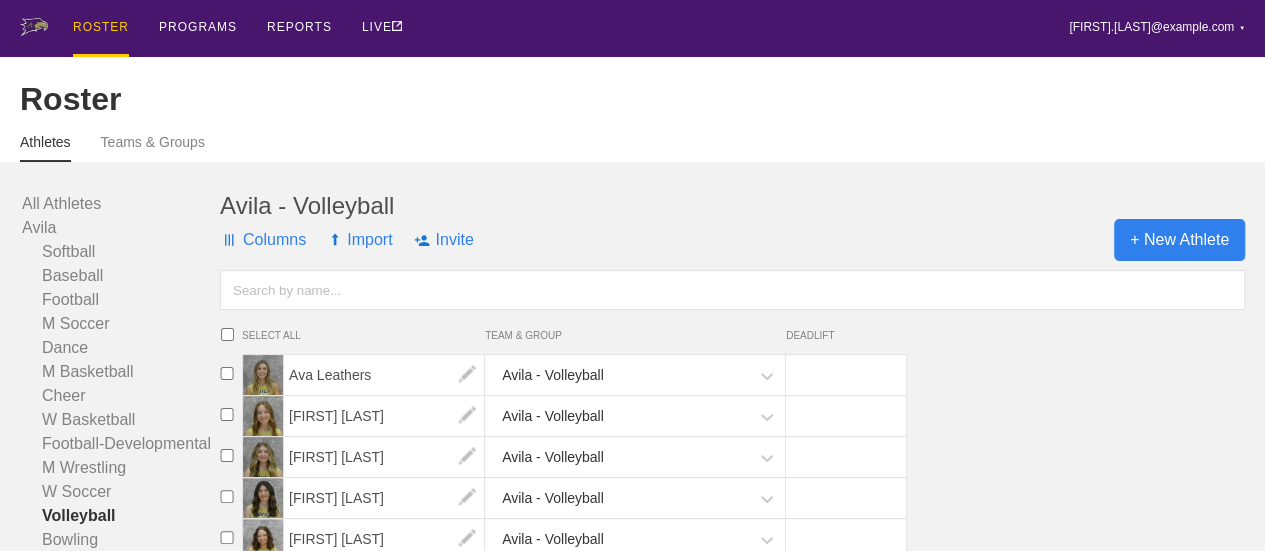 click on "+ New Athlete" at bounding box center (1179, 240) 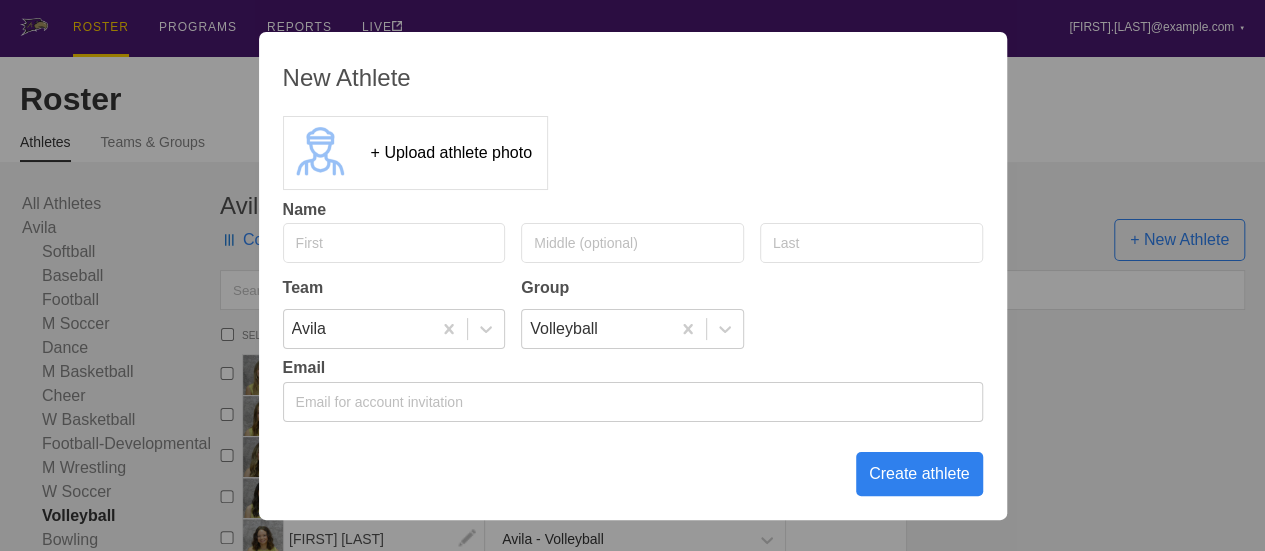 click at bounding box center [394, 243] 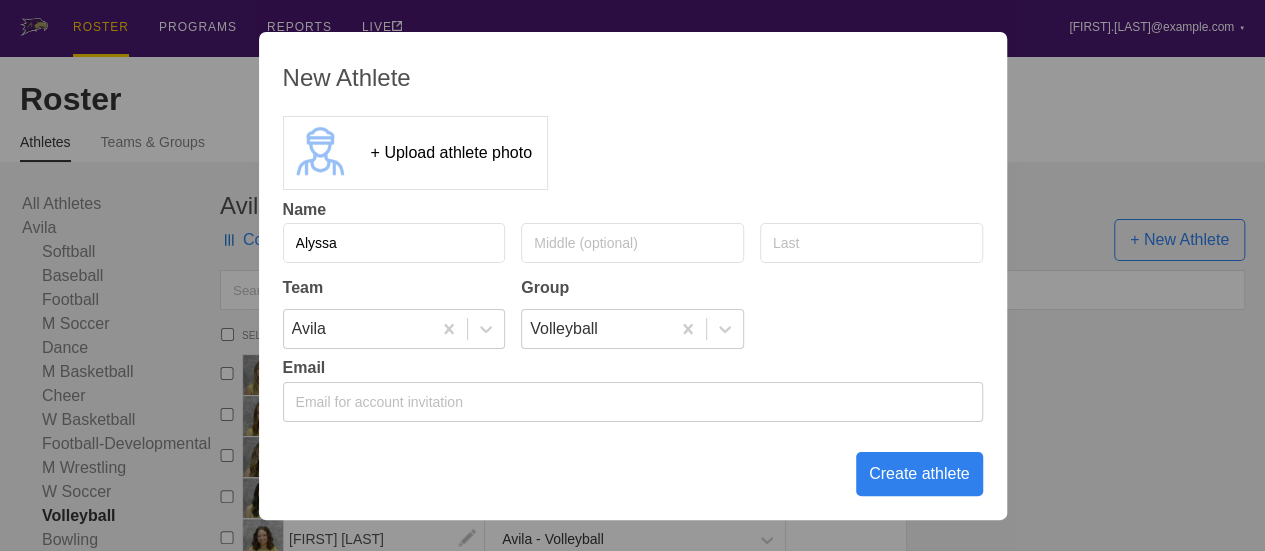 type on "Alyssa" 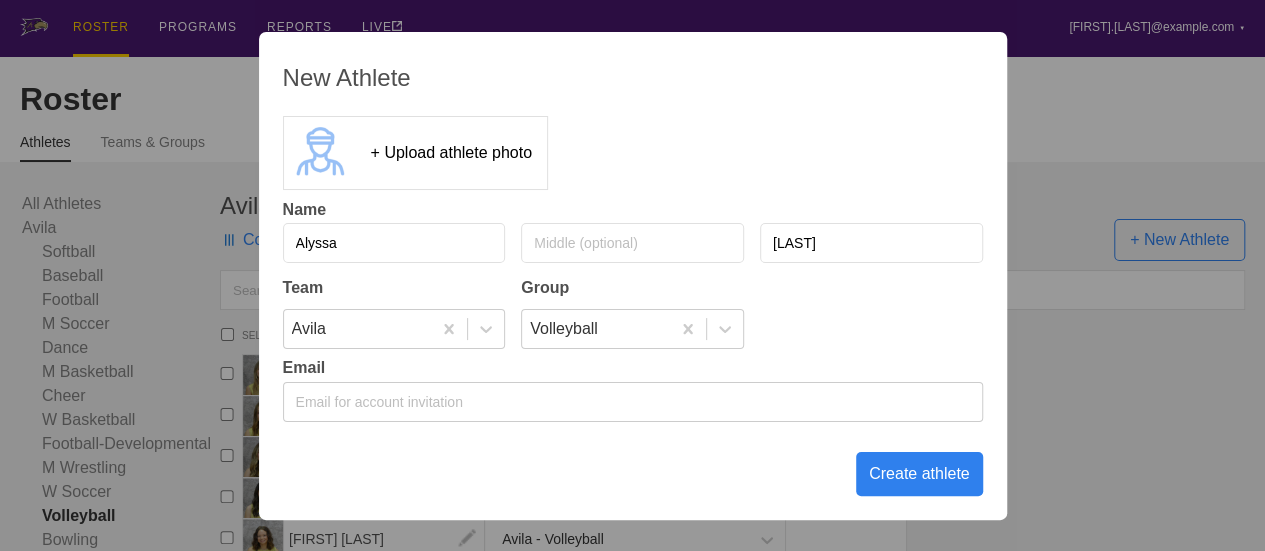 type on "[LAST]" 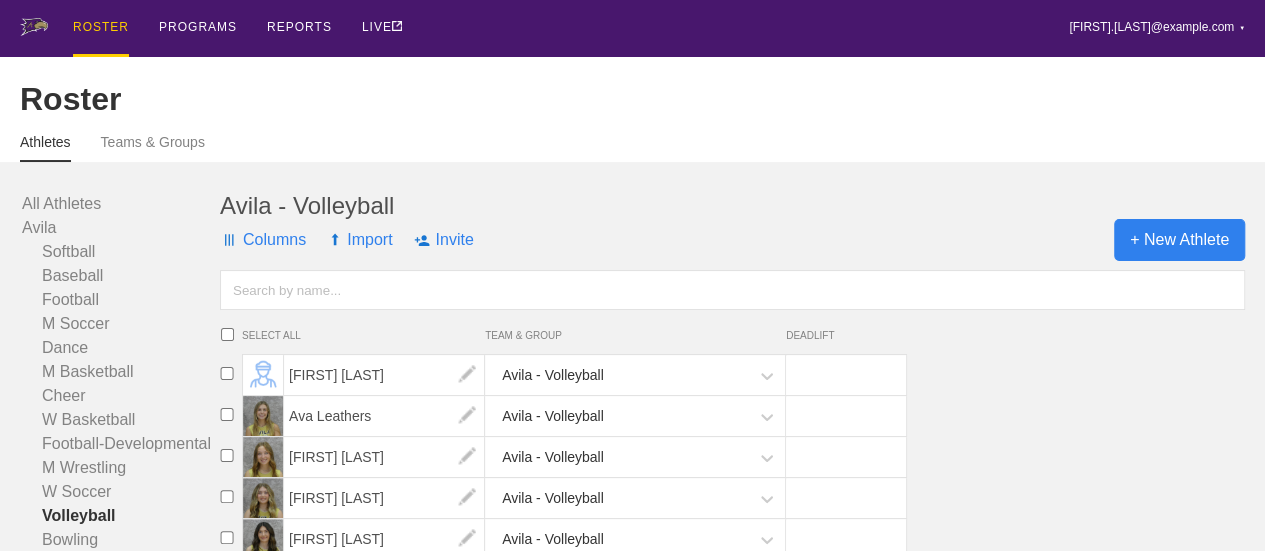 click on "+ New Athlete" at bounding box center [1179, 240] 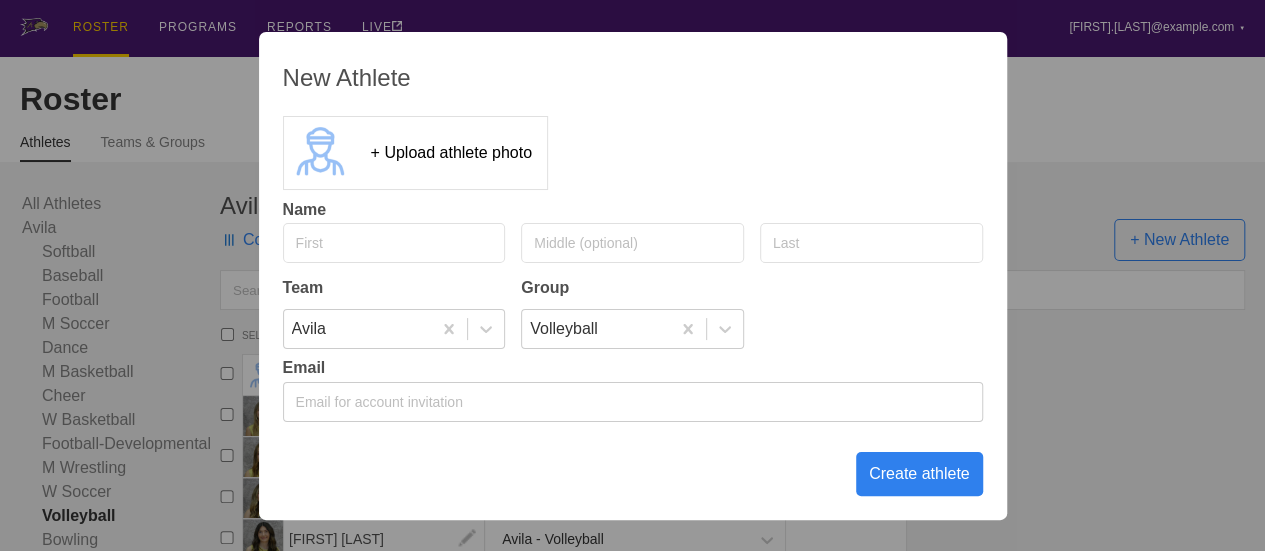 click at bounding box center (394, 243) 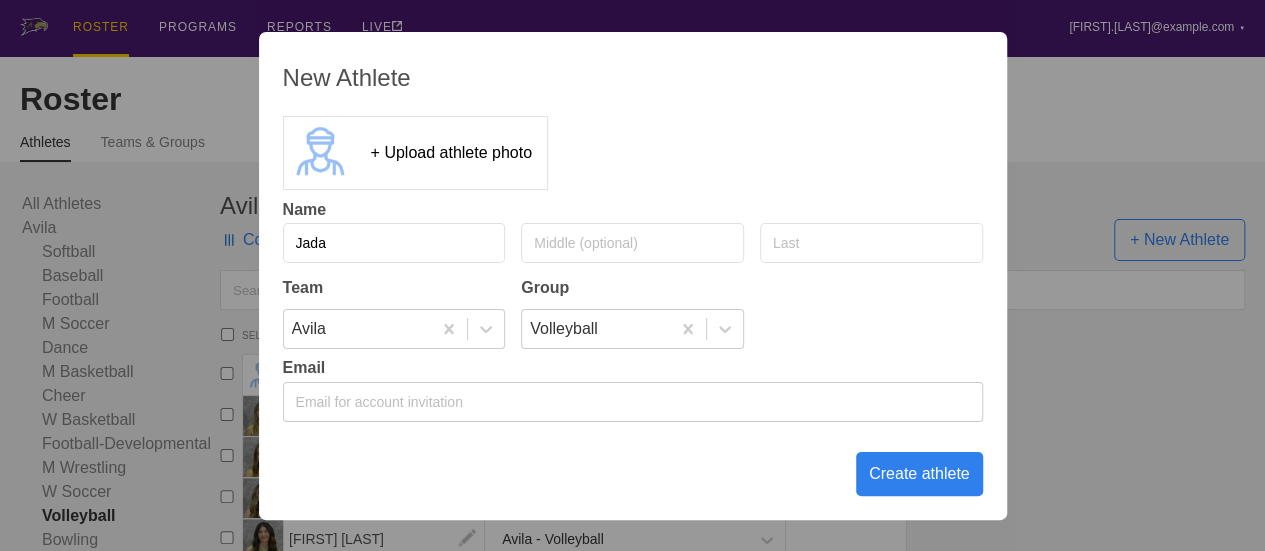 type on "Jada" 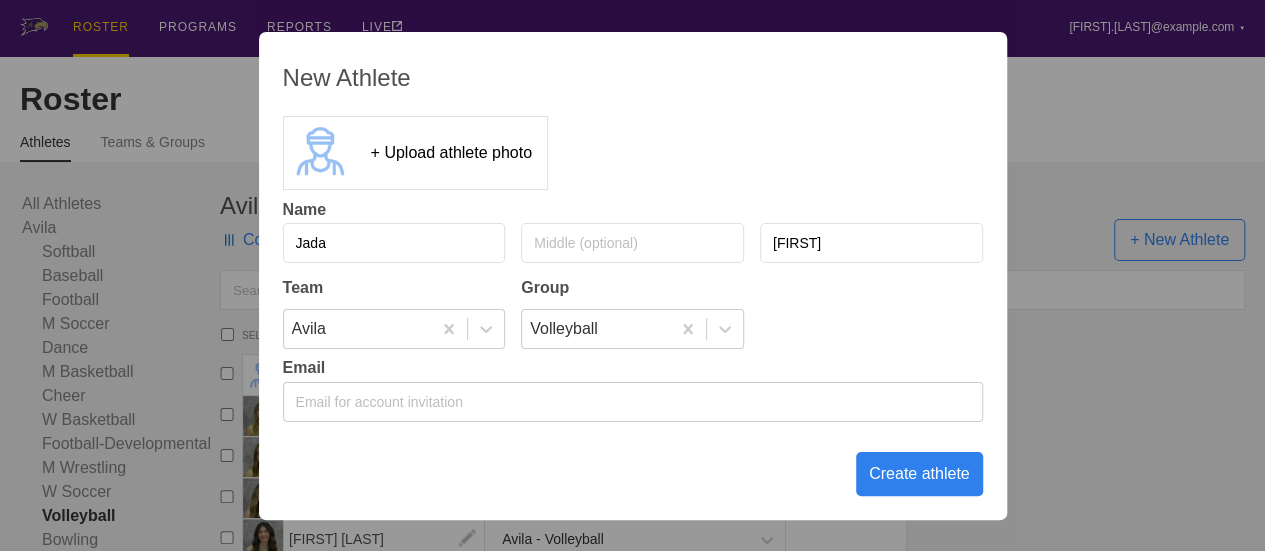 type on "[FIRST]" 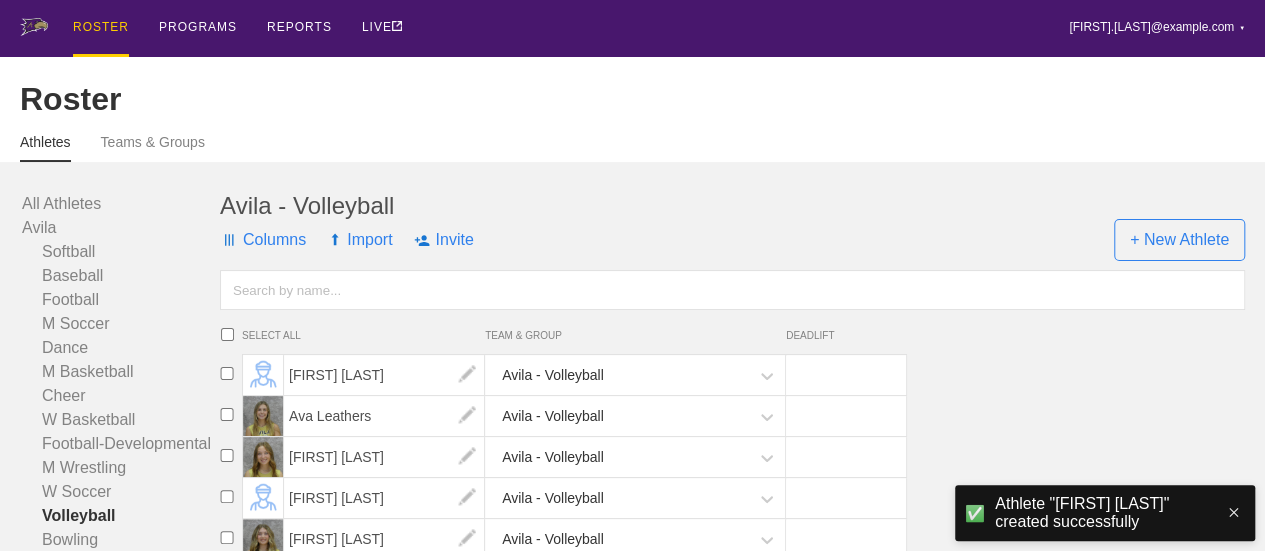 click on "Athletes Teams & Groups" at bounding box center (632, 140) 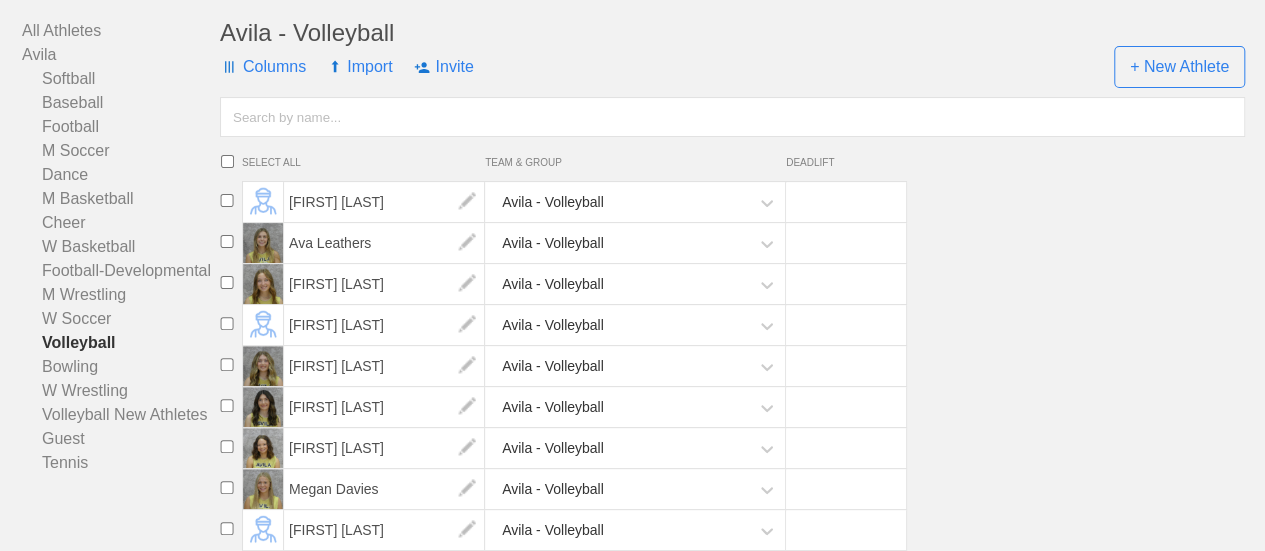 scroll, scrollTop: 0, scrollLeft: 0, axis: both 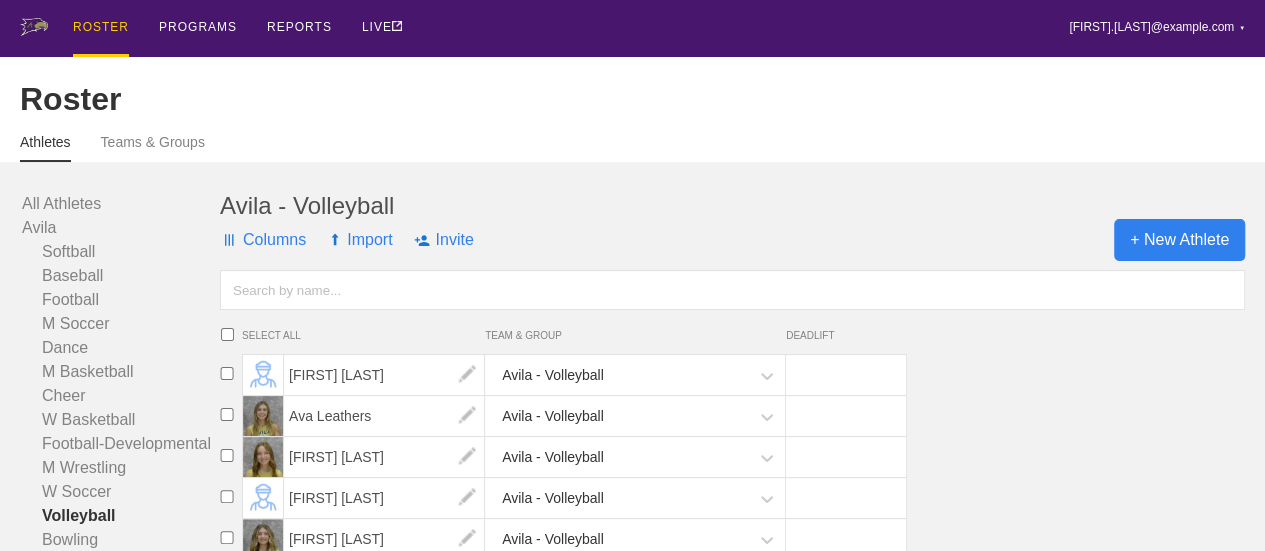 click on "+ New Athlete" at bounding box center [1179, 240] 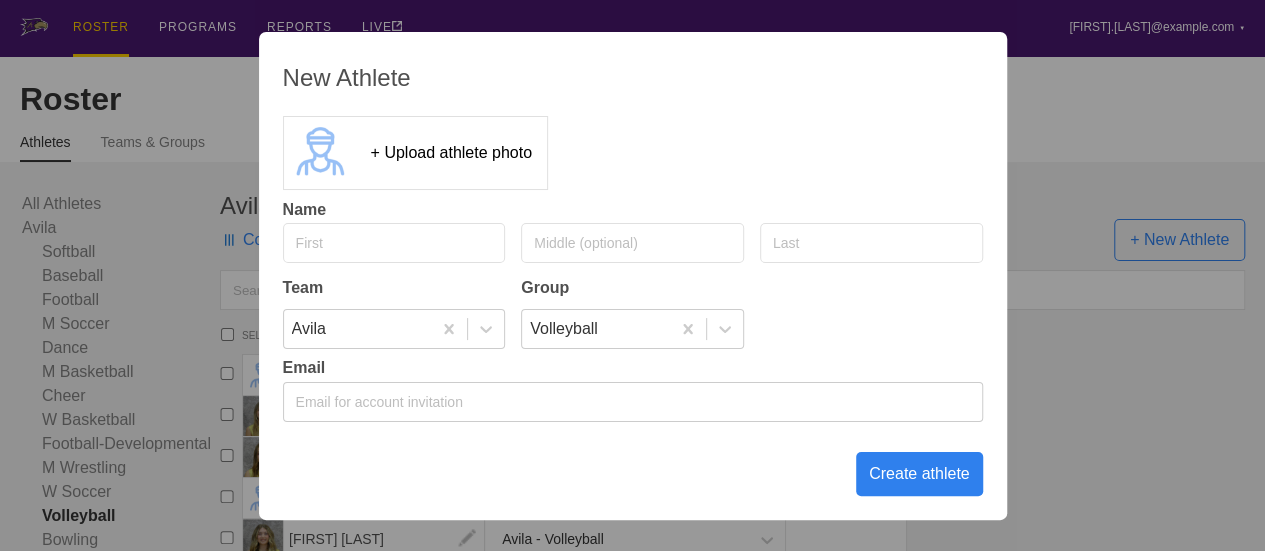 click at bounding box center [394, 243] 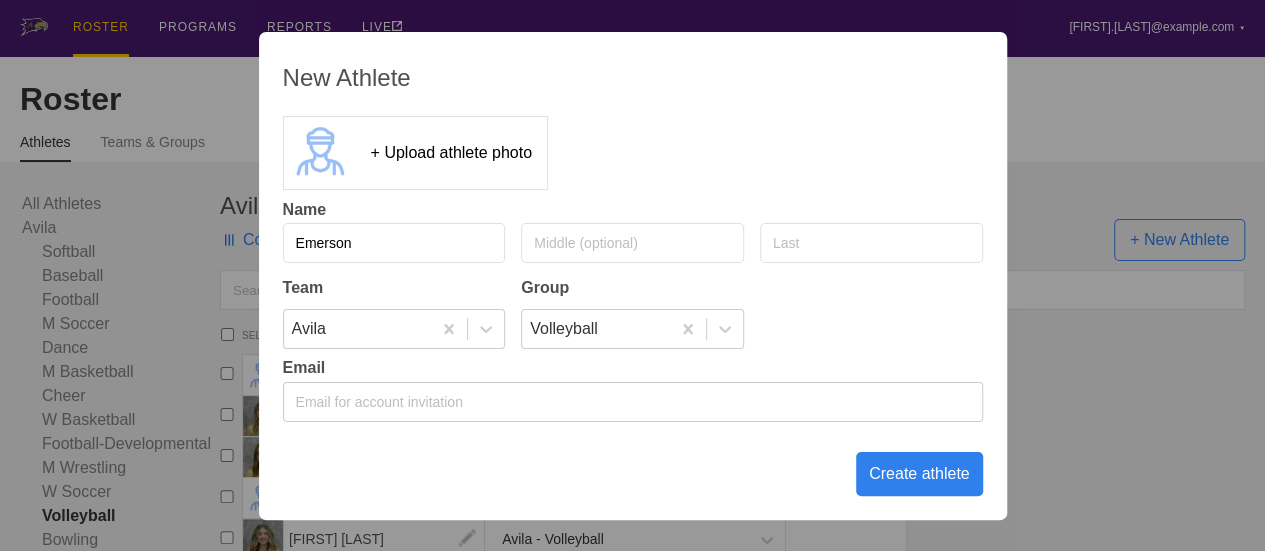 type on "Emerson" 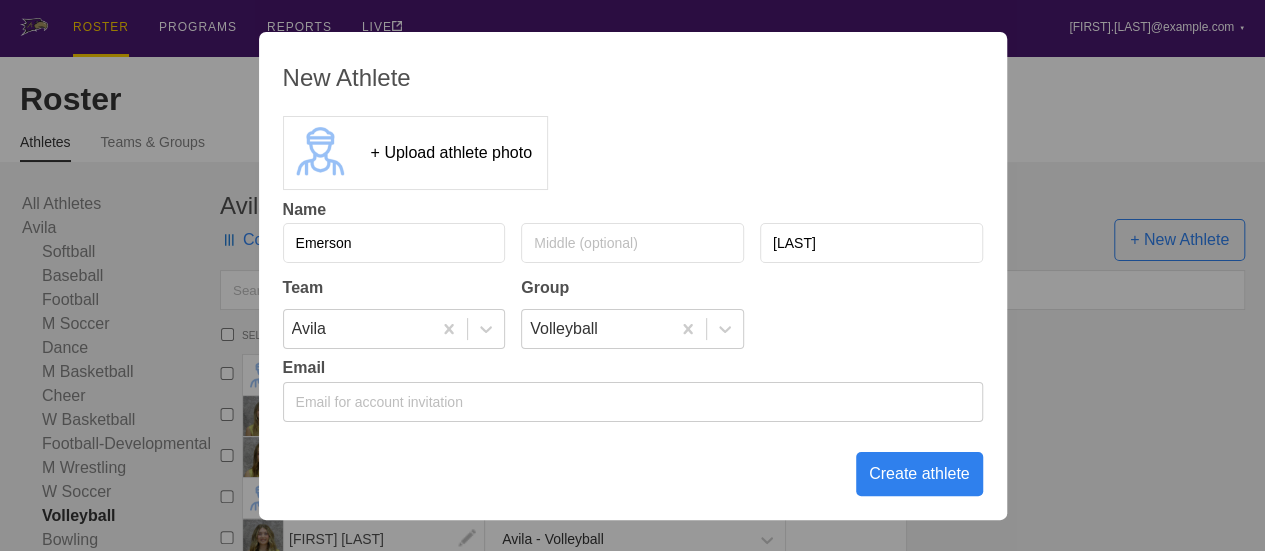 type on "[LAST]" 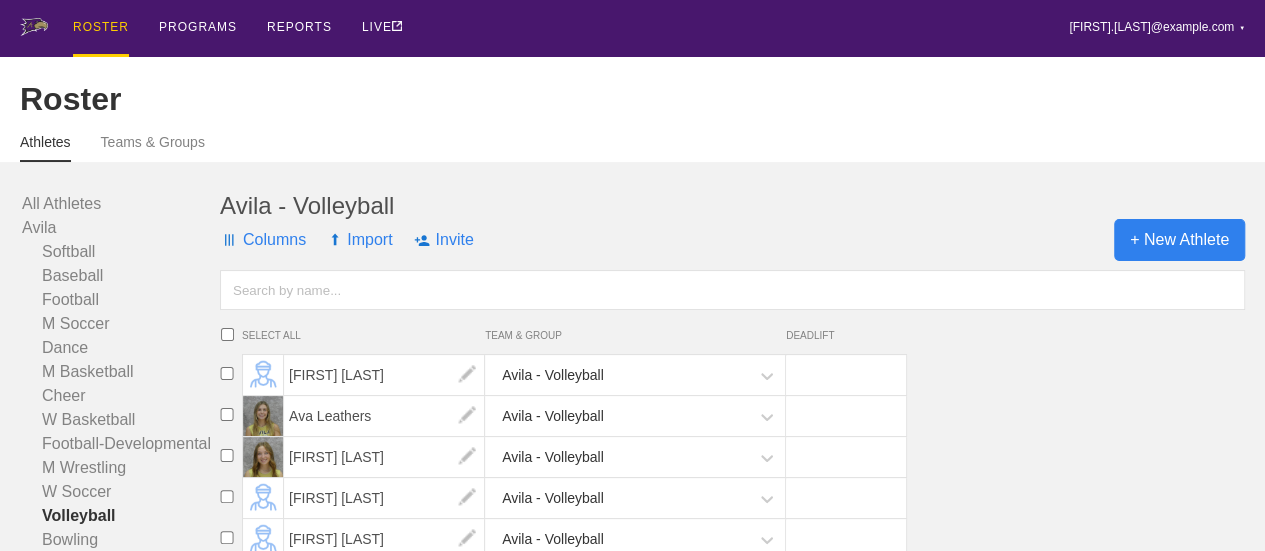 click on "+ New Athlete" at bounding box center [1179, 240] 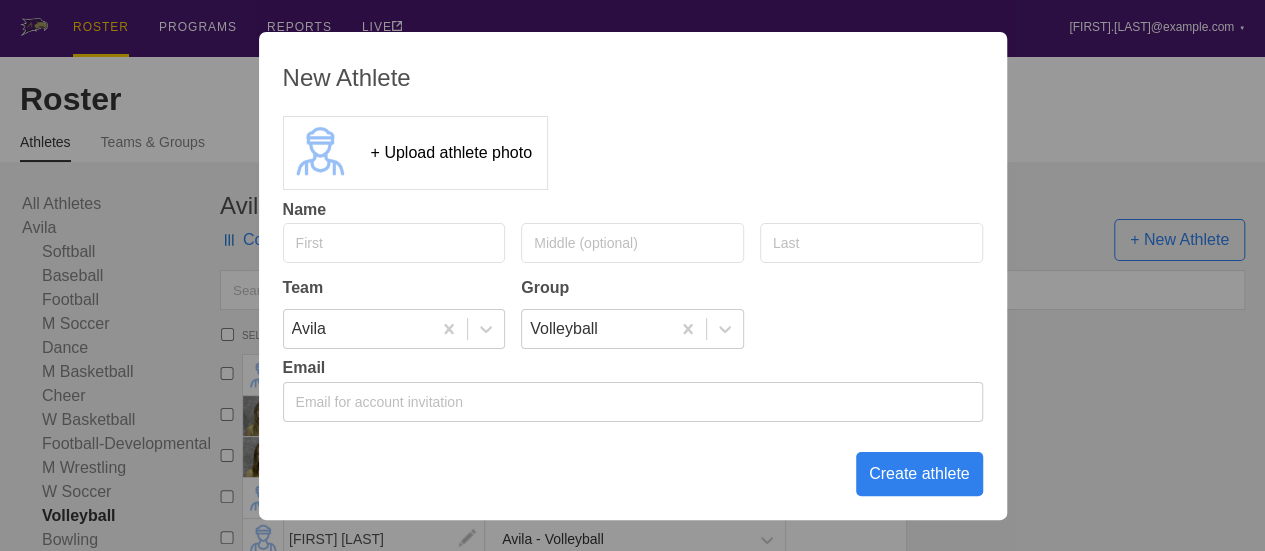 click at bounding box center [394, 243] 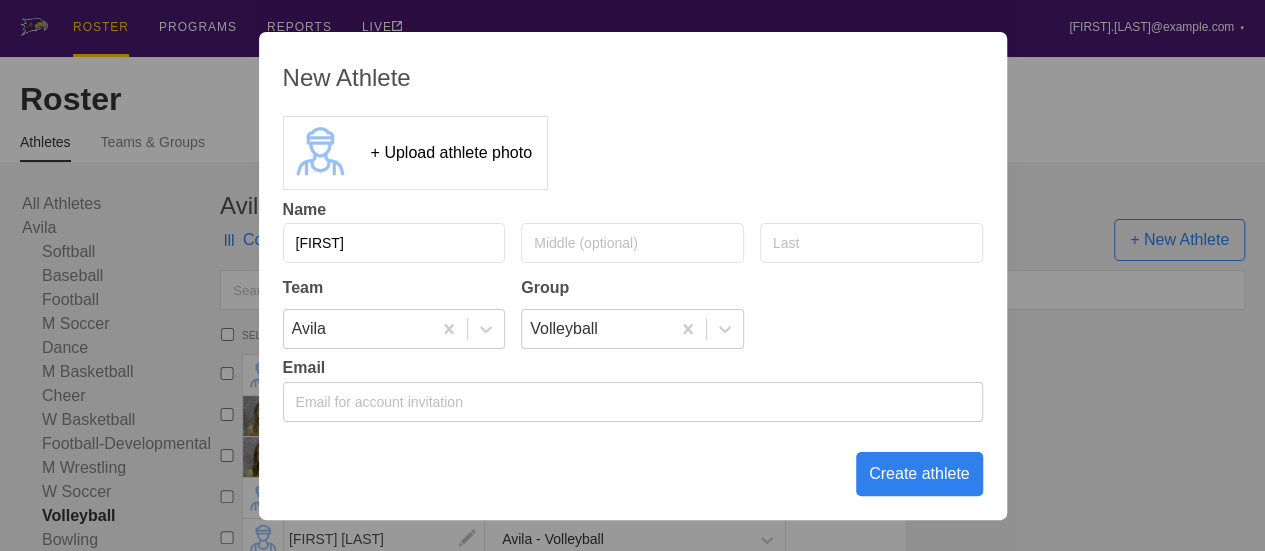 type on "[FIRST]" 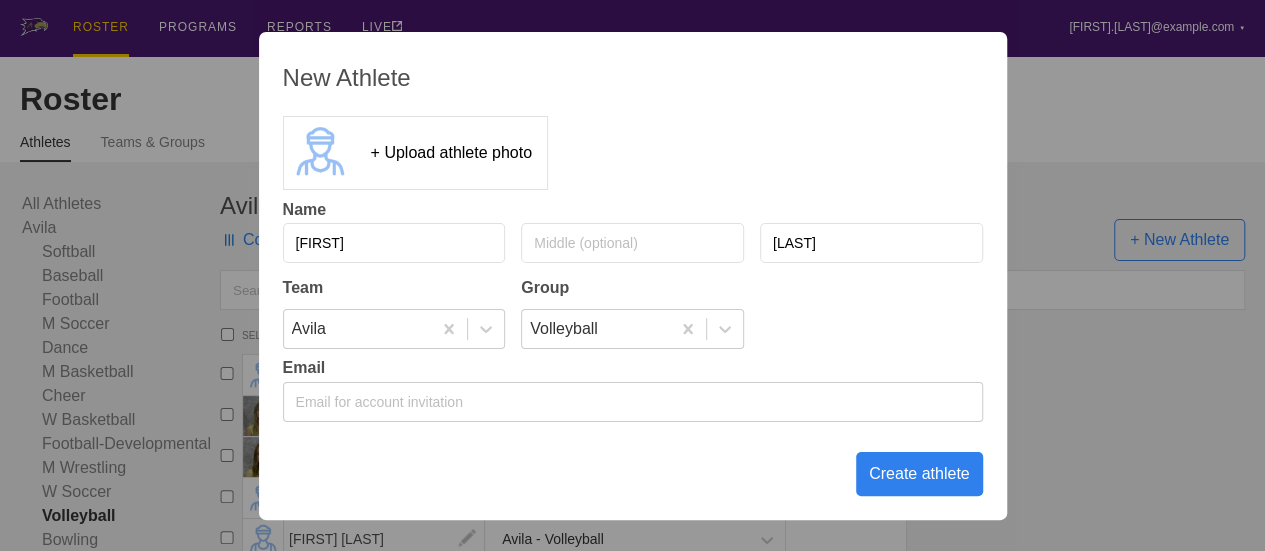 type on "[LAST]" 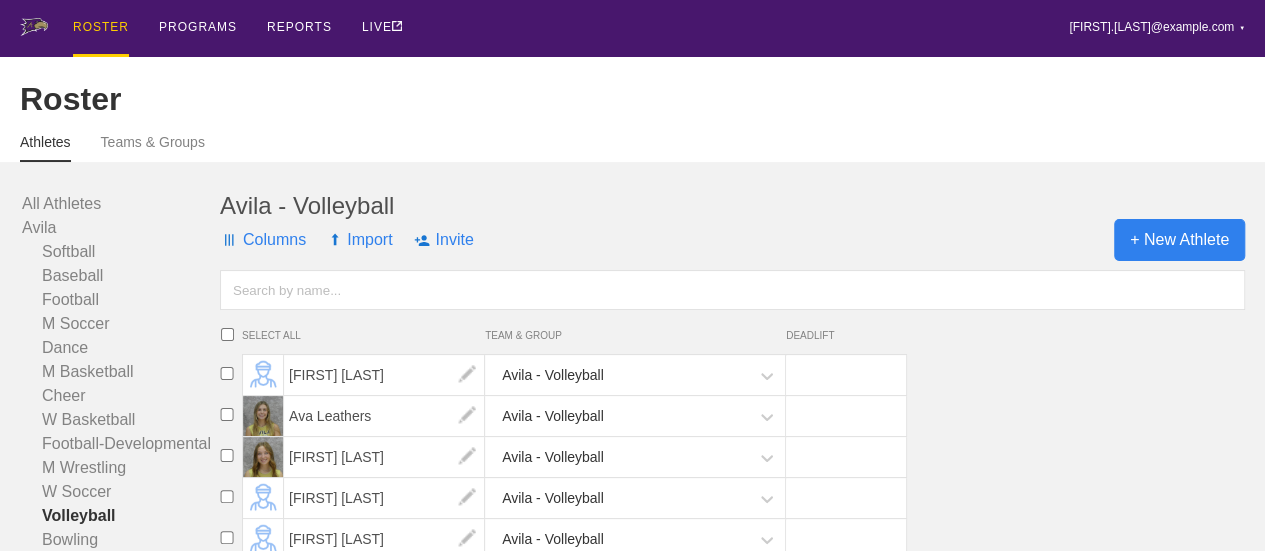 click on "+ New Athlete" at bounding box center [1179, 240] 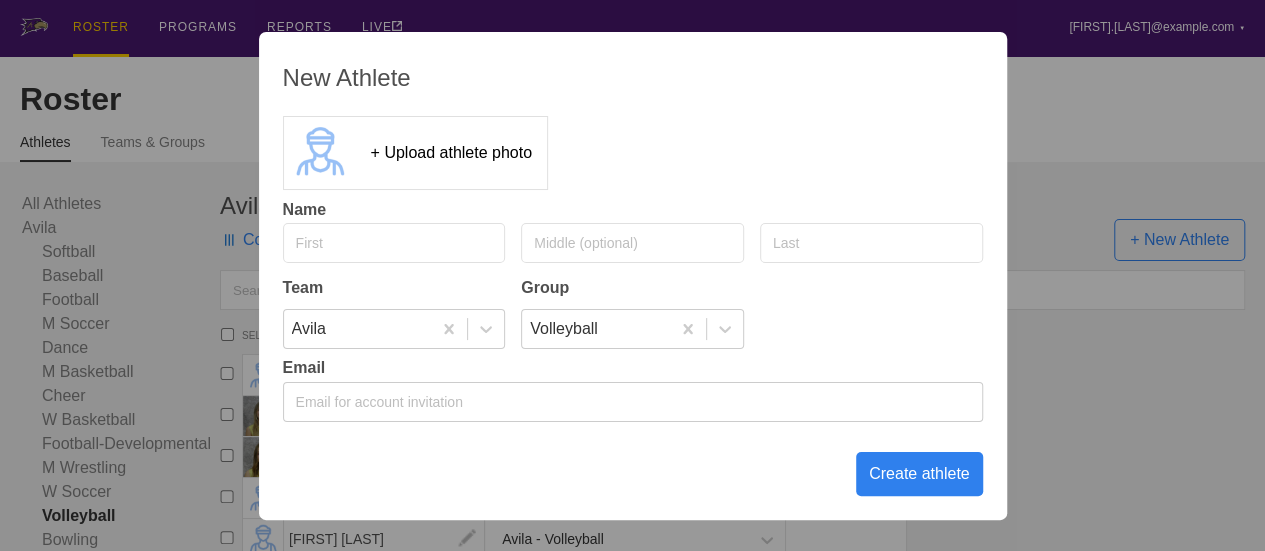 click at bounding box center [394, 243] 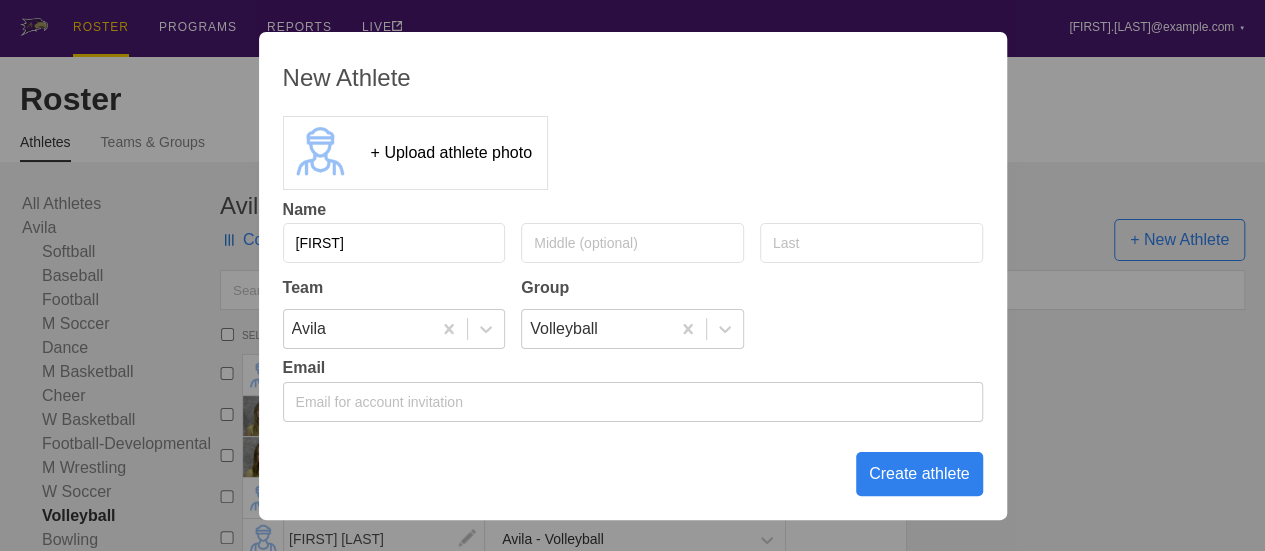type on "[FIRST]" 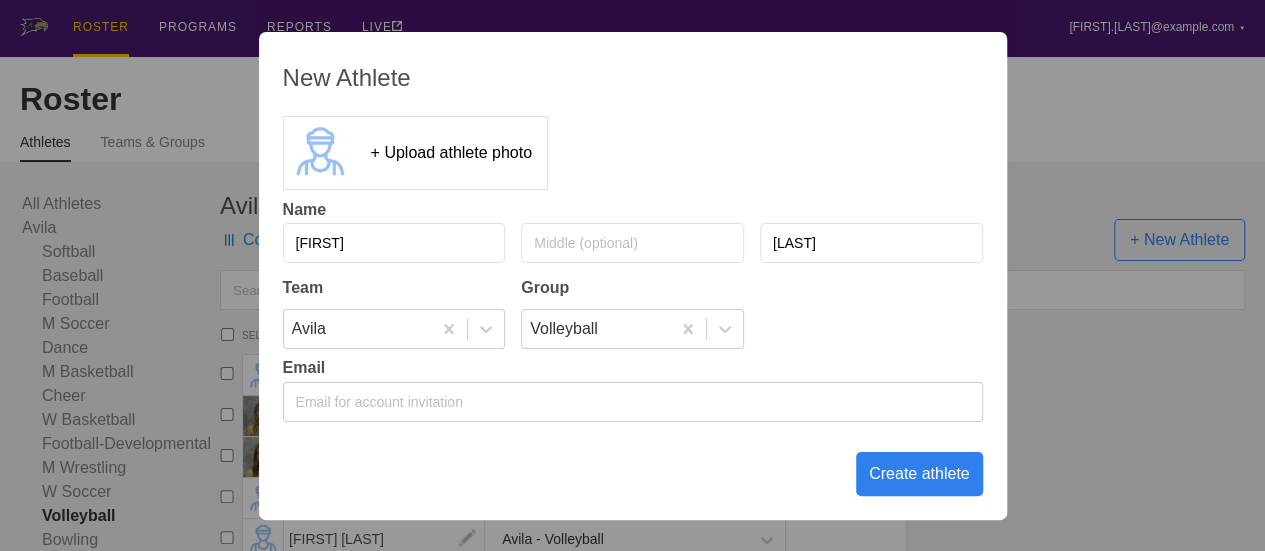type on "[LAST]" 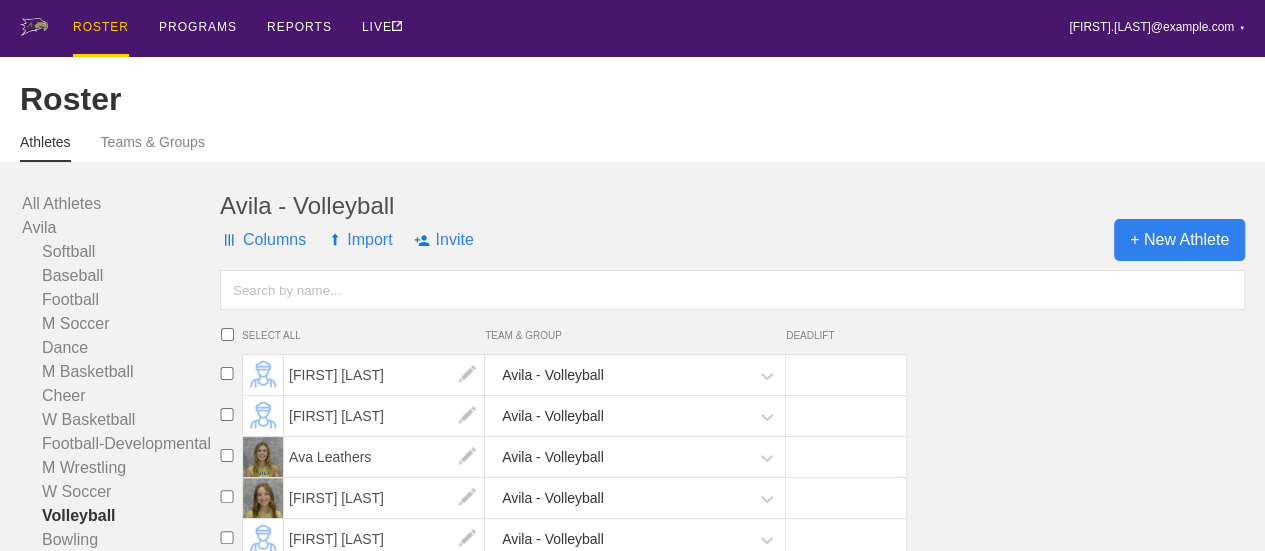 click on "+ New Athlete" at bounding box center [1179, 240] 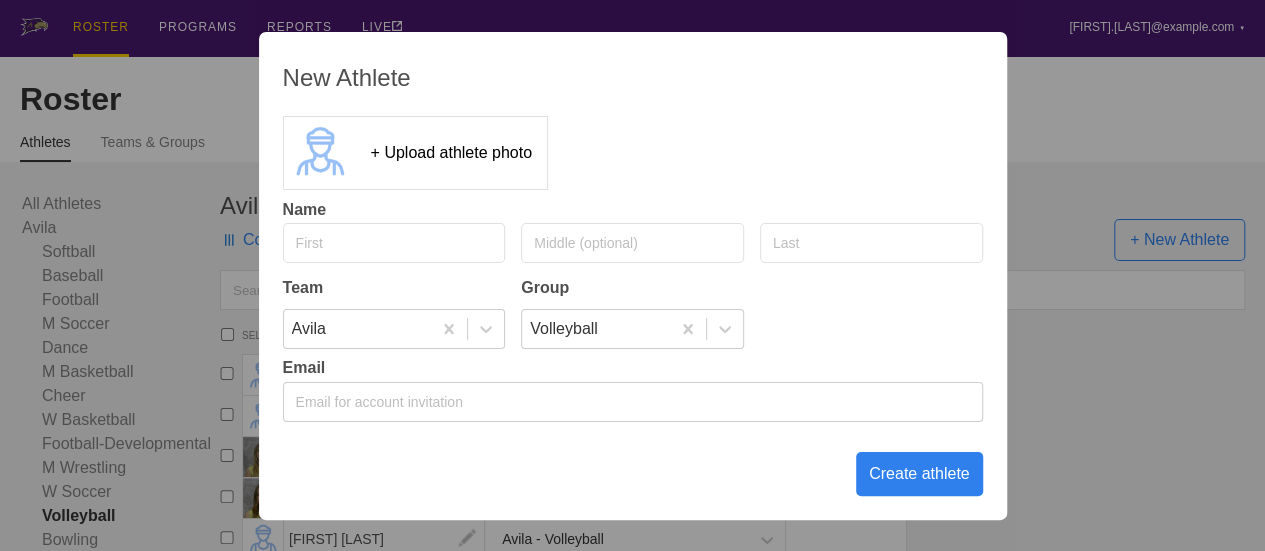 click at bounding box center (394, 243) 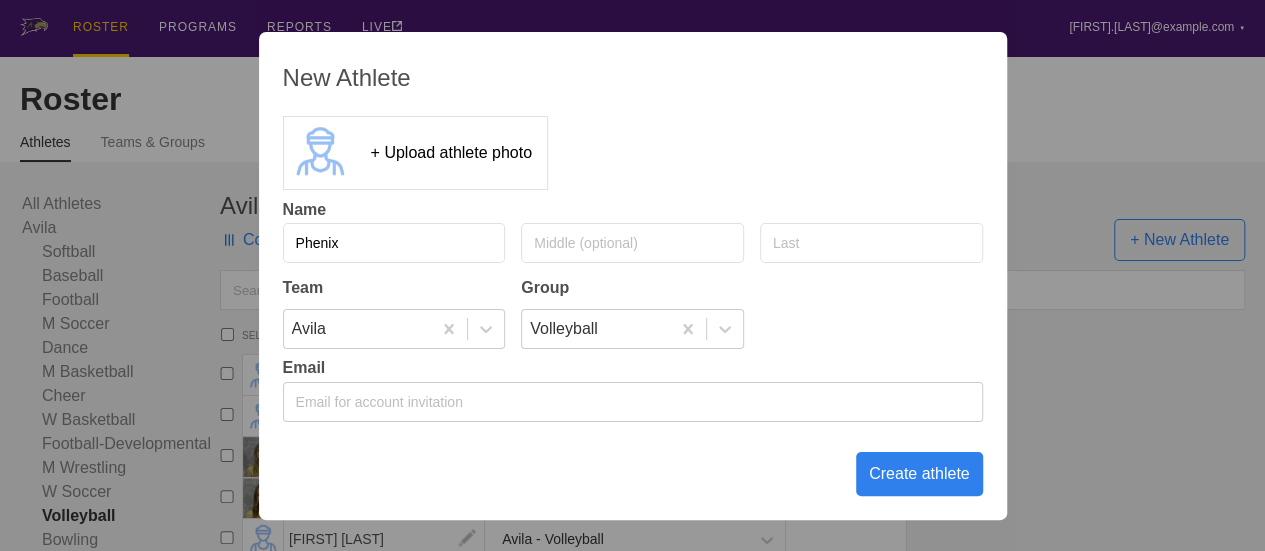 type on "Phenix" 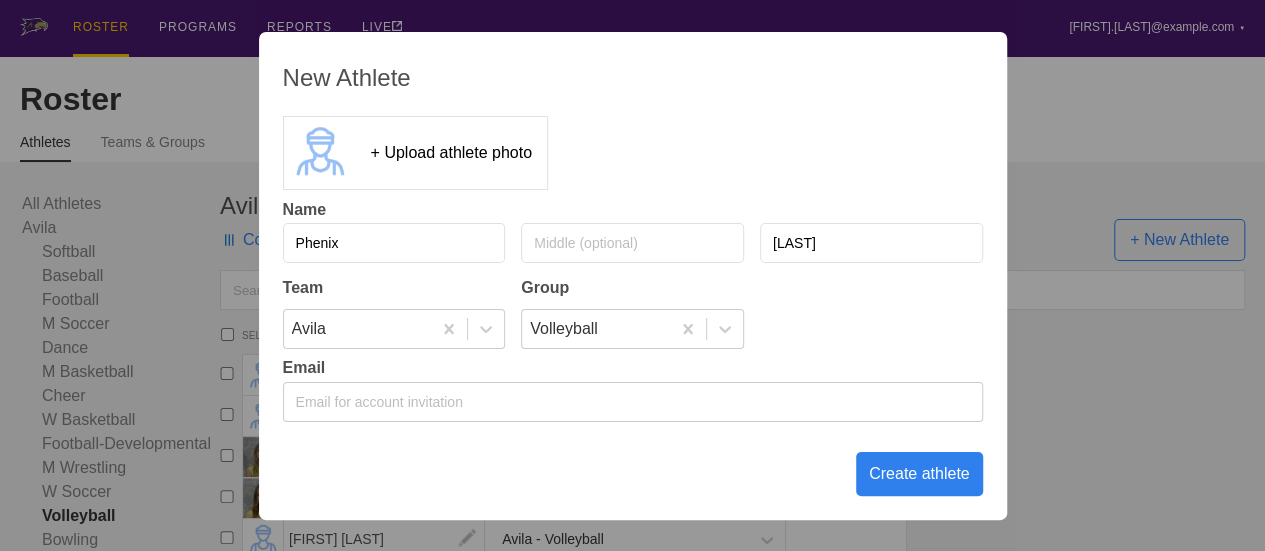 type on "[LAST]" 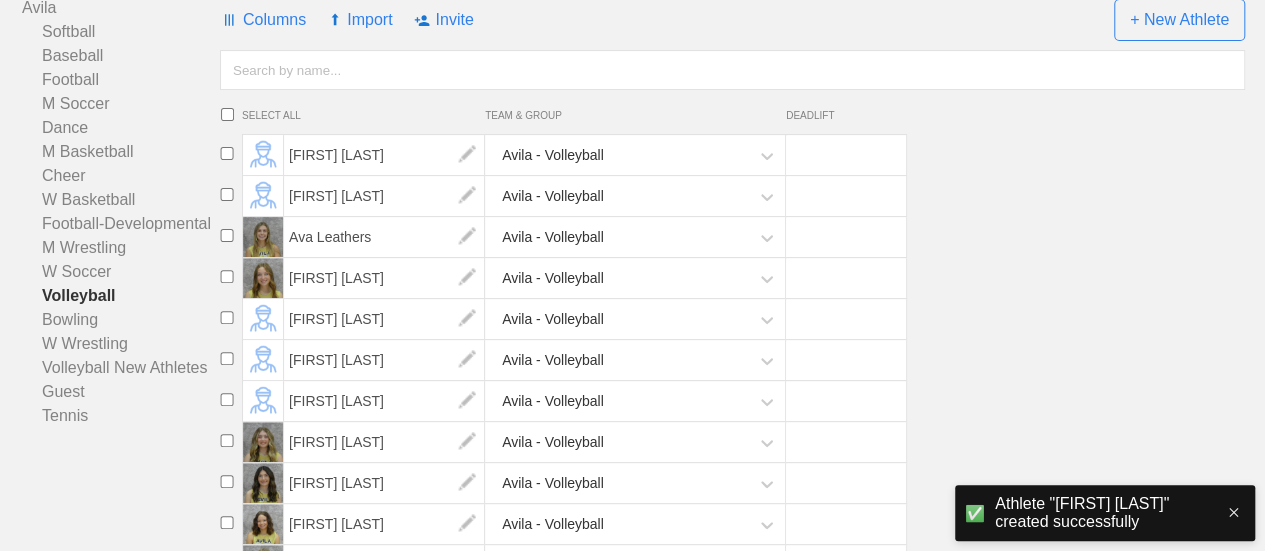 scroll, scrollTop: 0, scrollLeft: 0, axis: both 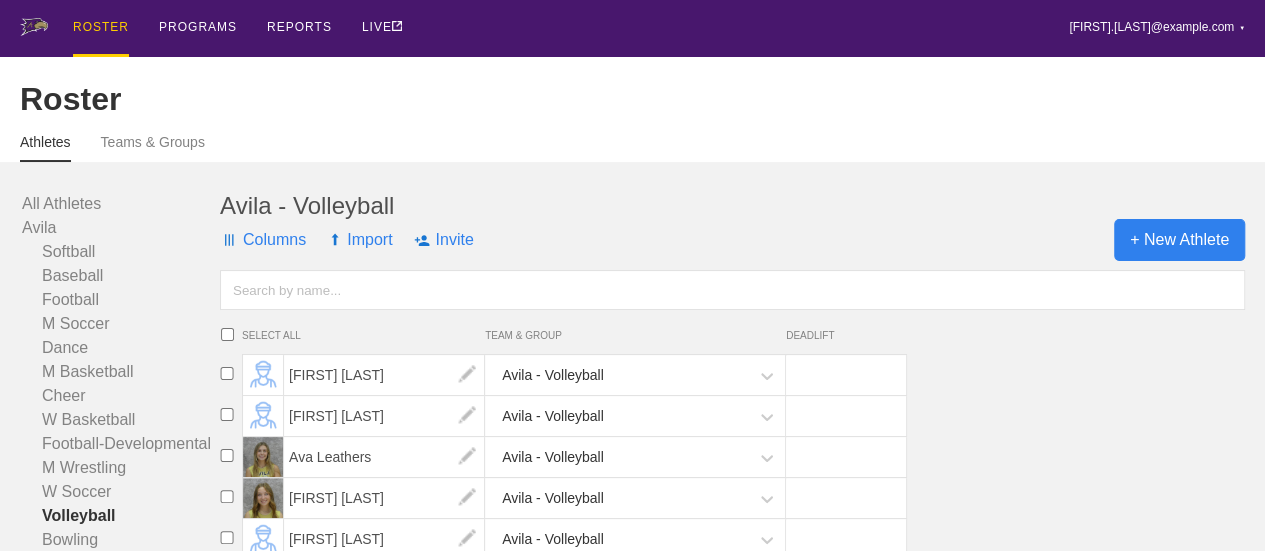click on "+ New Athlete" at bounding box center (1179, 240) 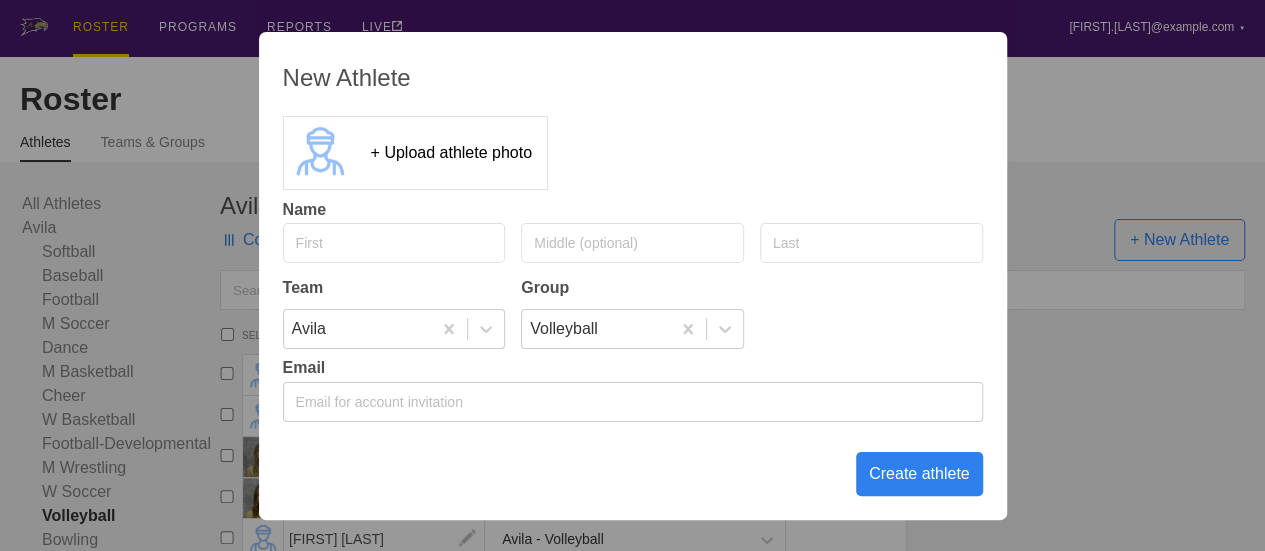 click at bounding box center [394, 243] 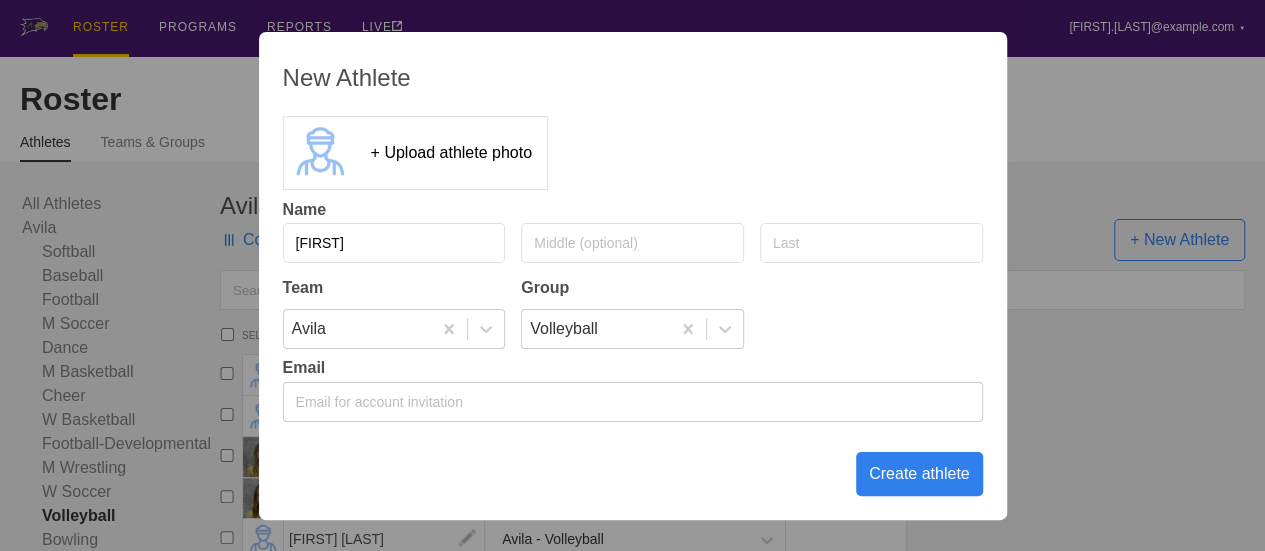 type on "[FIRST]" 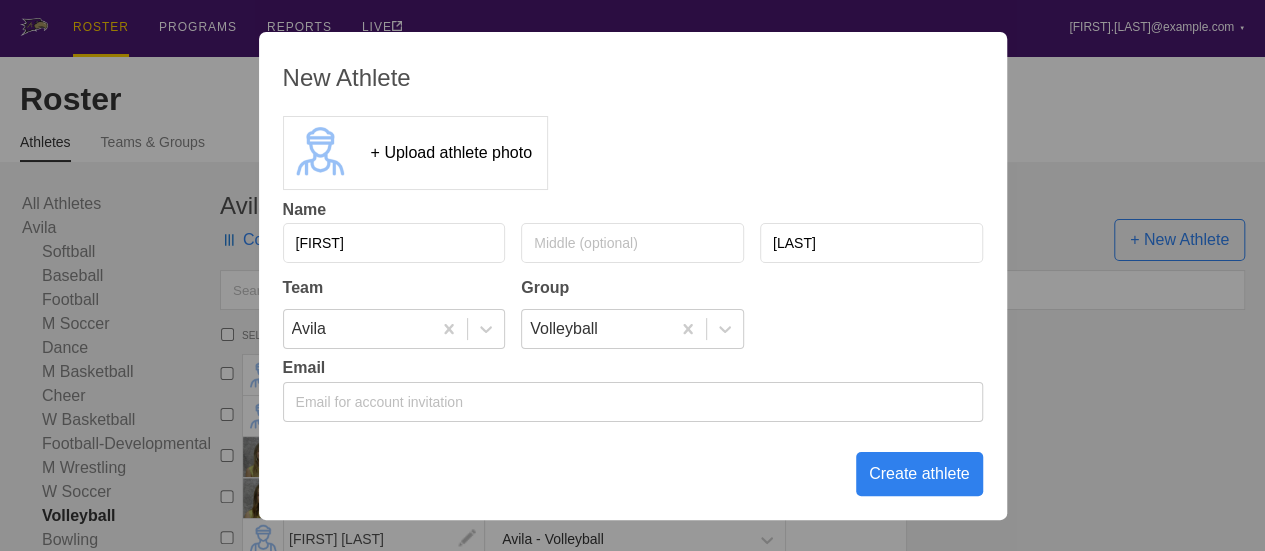 type on "[LAST]" 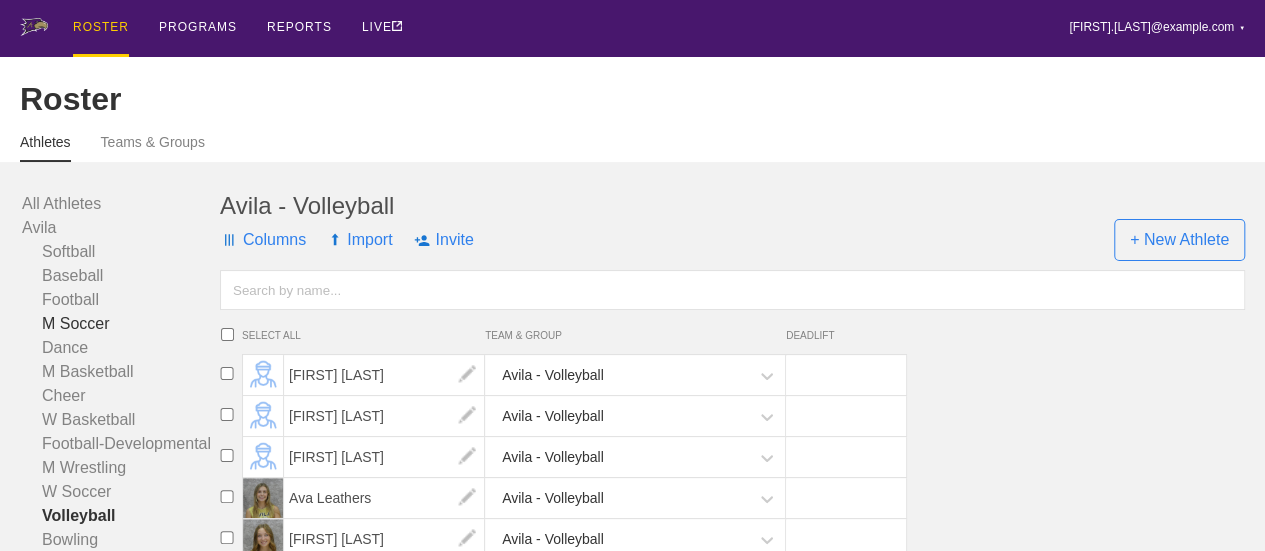 scroll, scrollTop: 100, scrollLeft: 0, axis: vertical 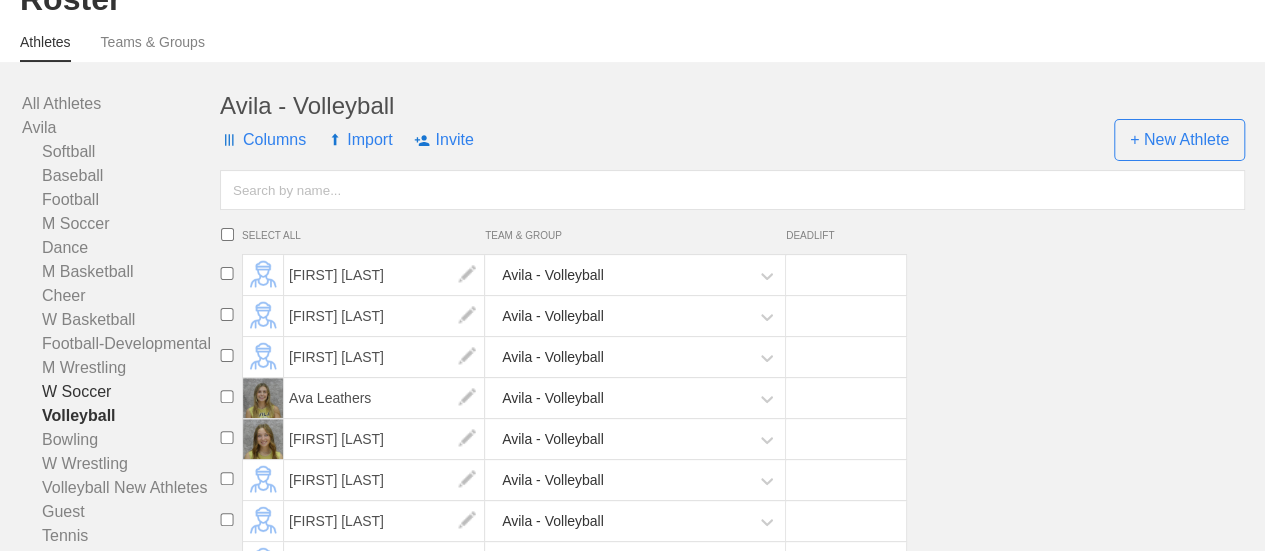 click on "W Soccer" at bounding box center [121, 392] 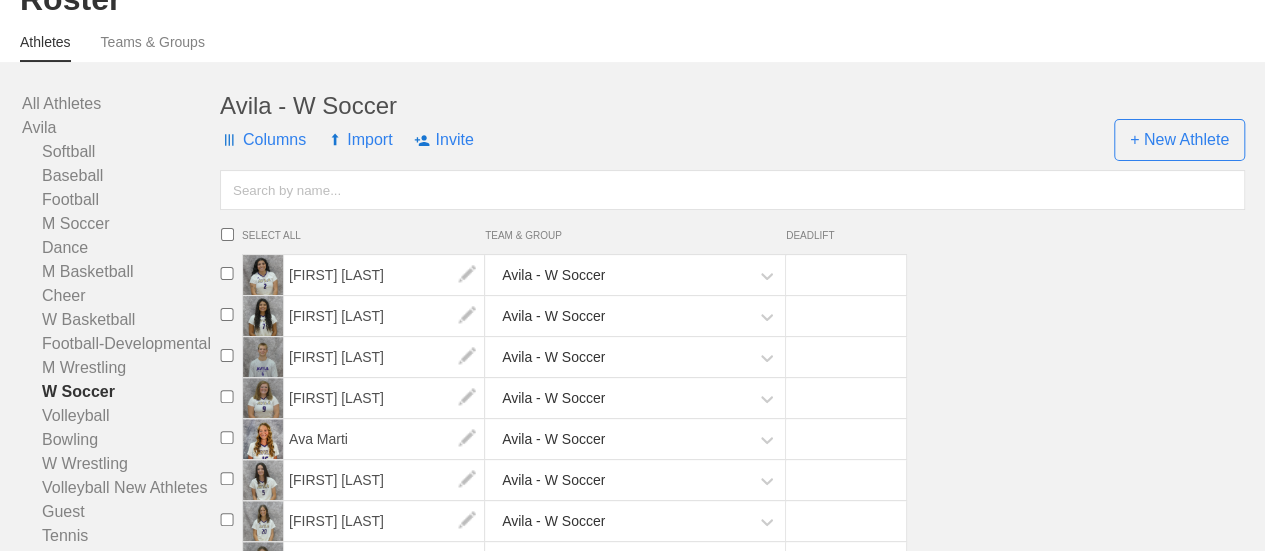 click on "[FIRST] [LAST] Avila - W Soccer" at bounding box center (738, 398) 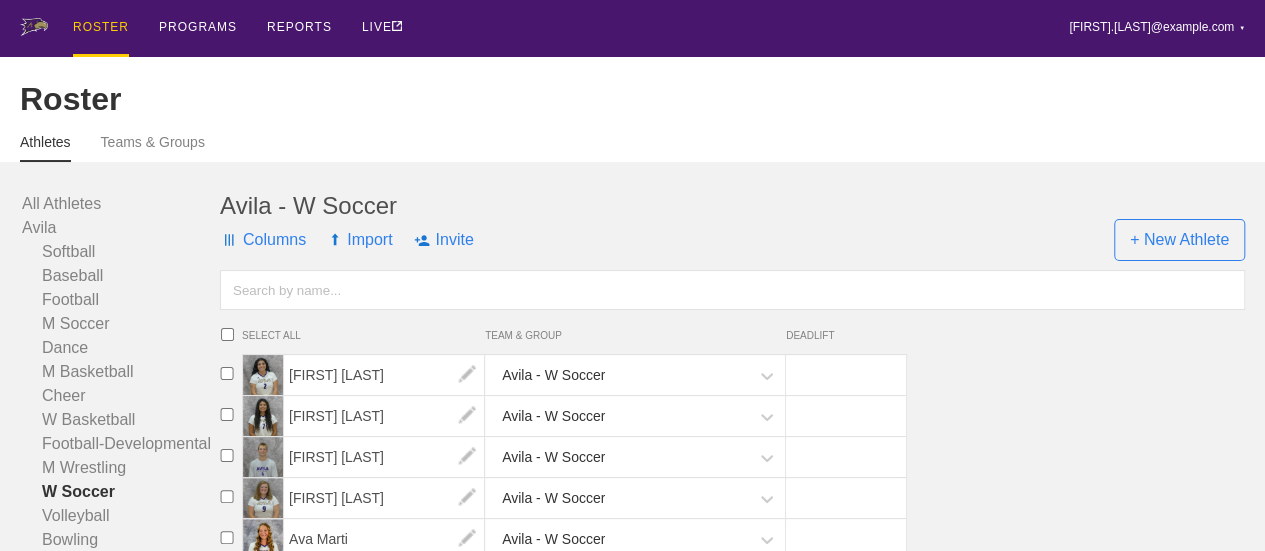 scroll, scrollTop: 0, scrollLeft: 0, axis: both 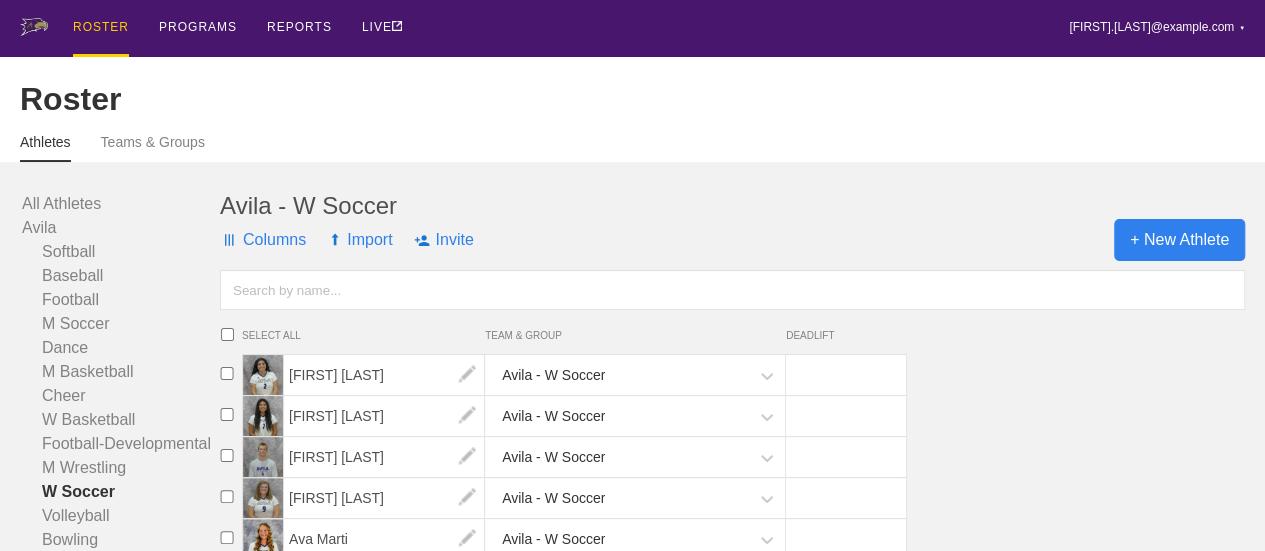 click on "+ New Athlete" at bounding box center (1179, 240) 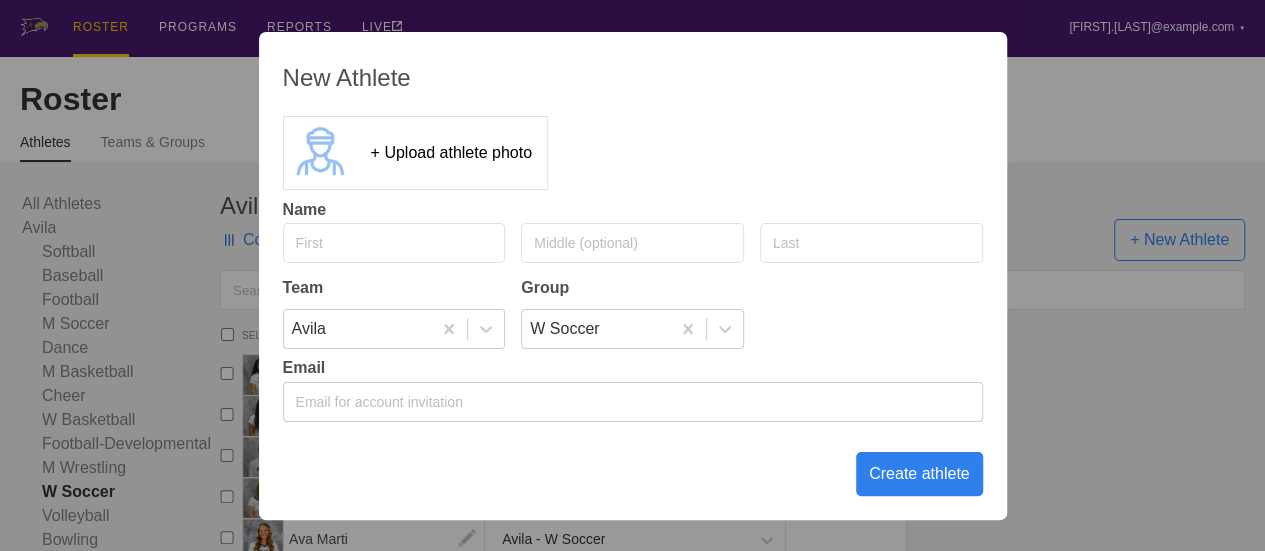 click at bounding box center (394, 243) 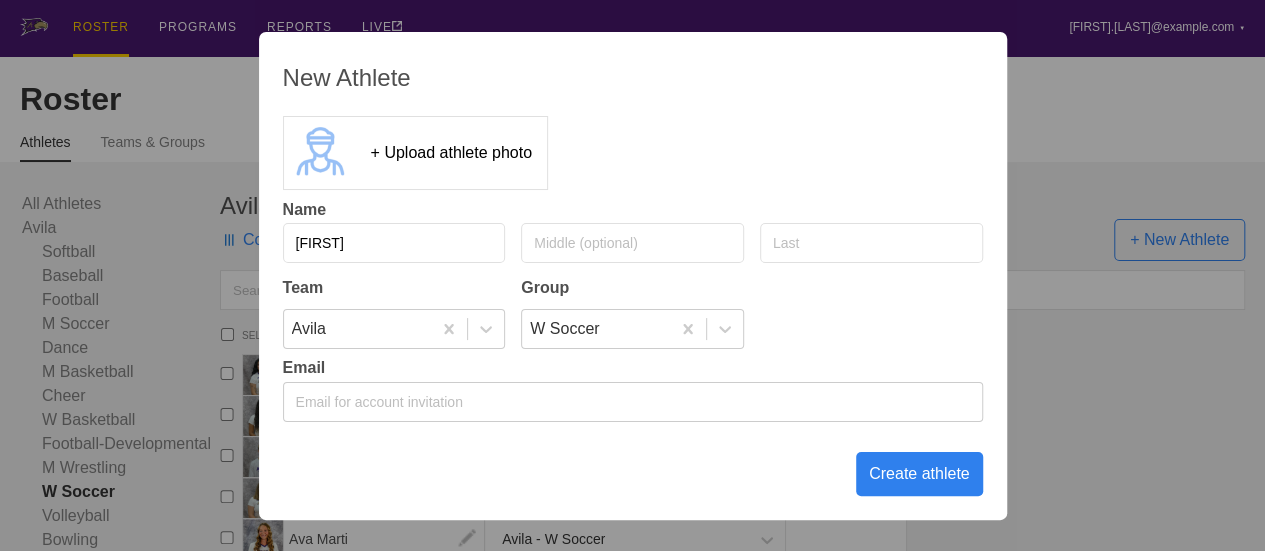 click on "[FIRST]" at bounding box center (394, 243) 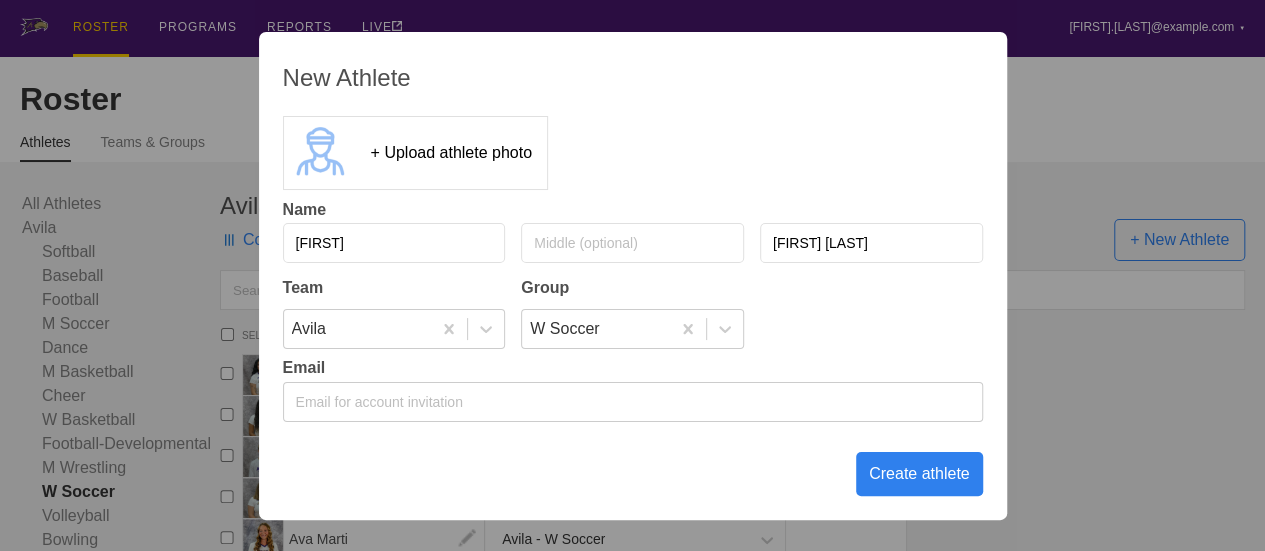 type on "[FIRST] [LAST]" 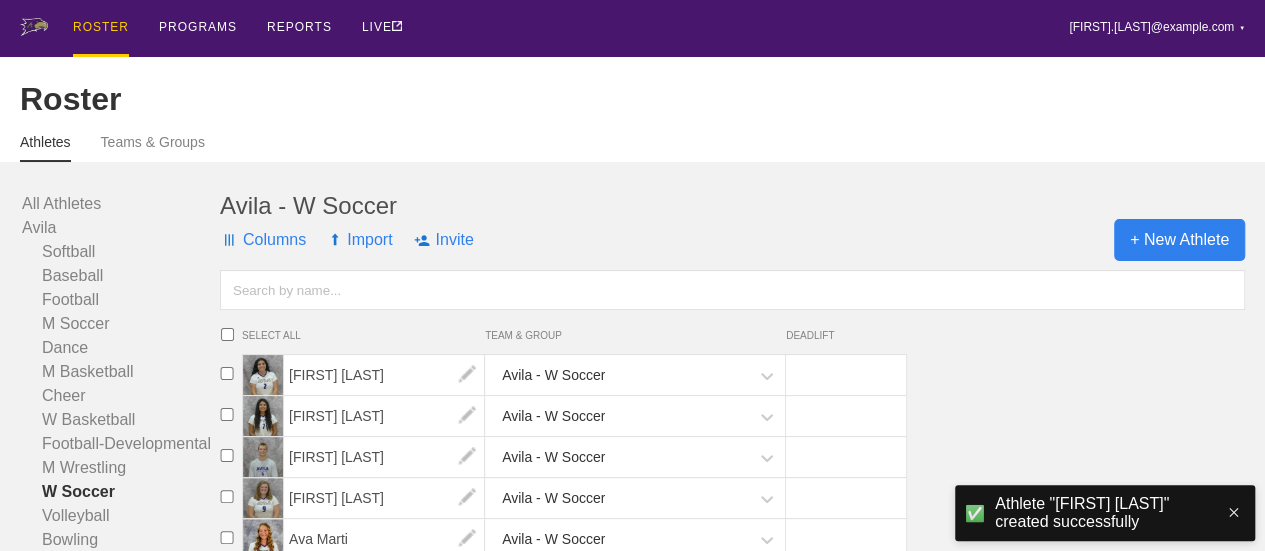 click on "+ New Athlete" at bounding box center [1179, 240] 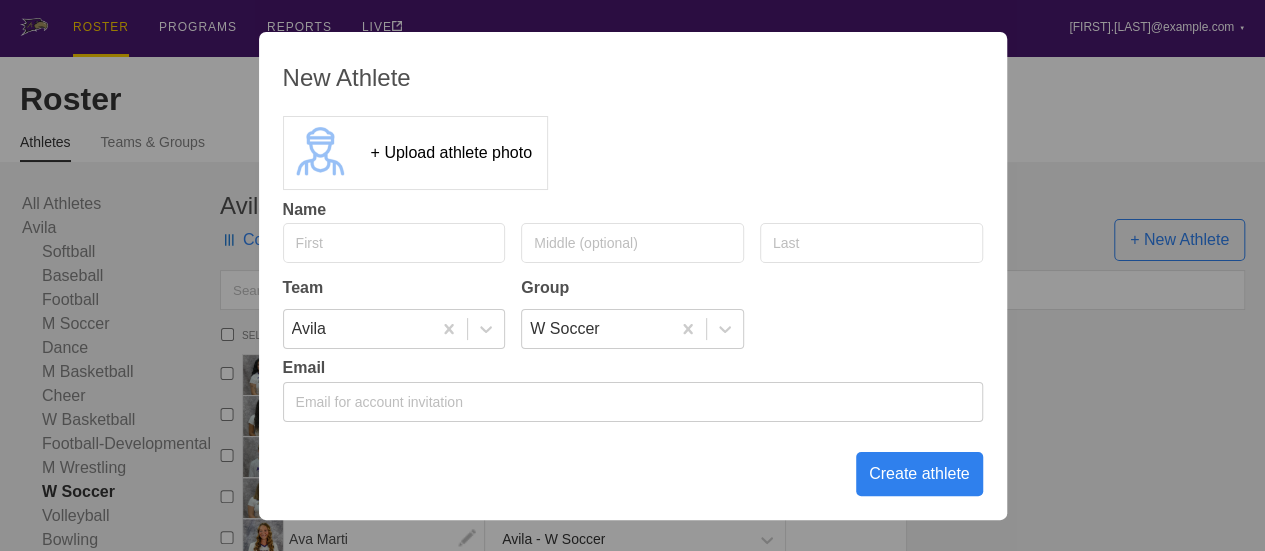 click at bounding box center (394, 243) 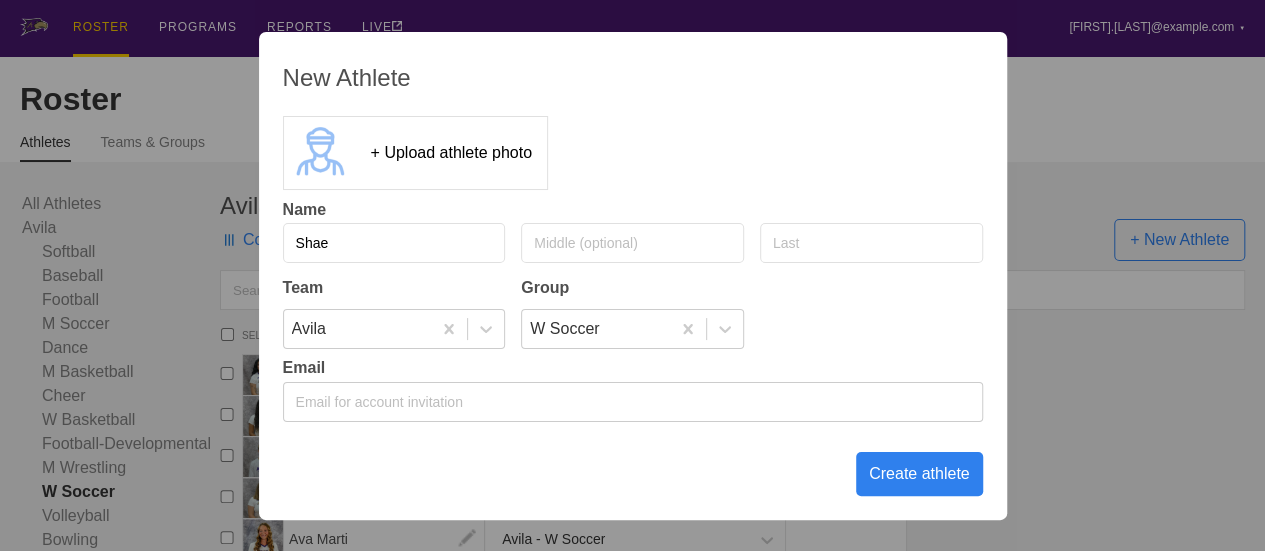 type on "Shae" 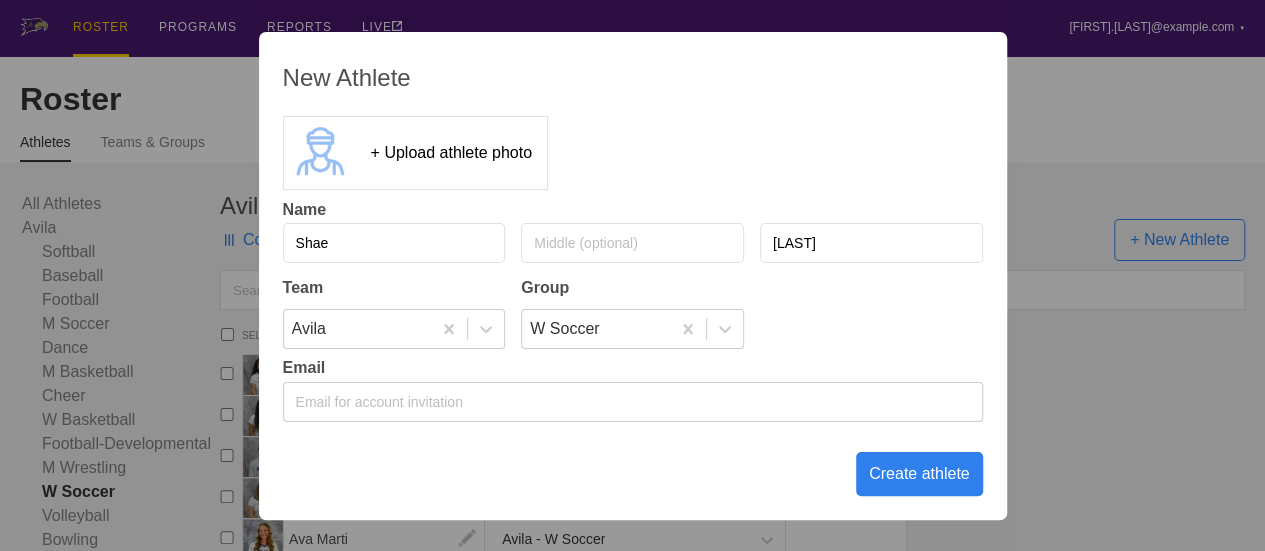 type on "[LAST]" 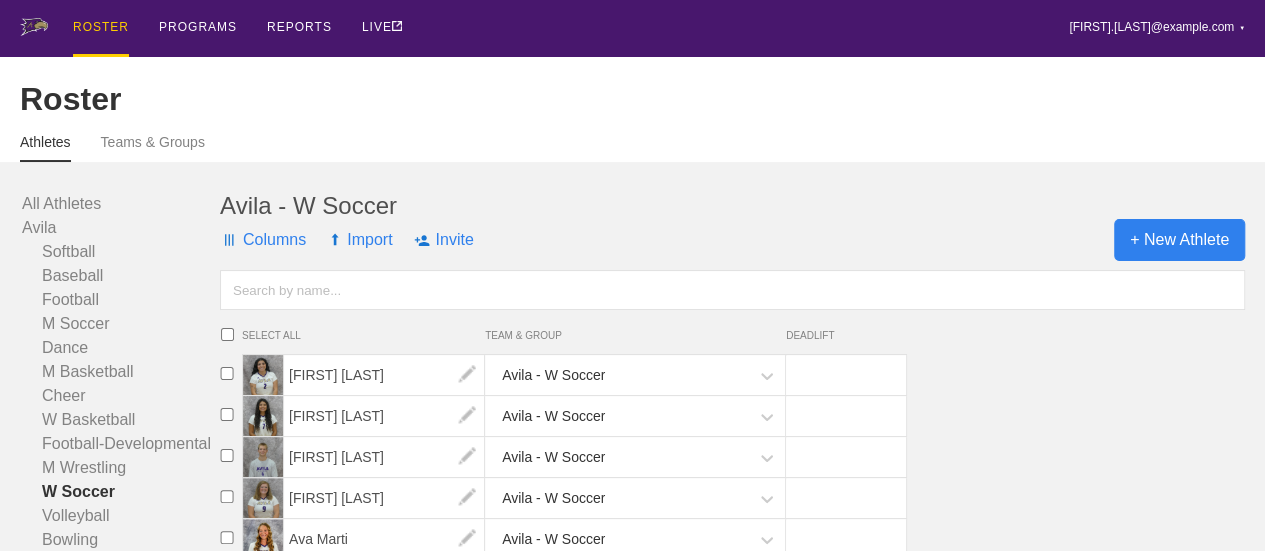 click on "+ New Athlete" at bounding box center (1179, 240) 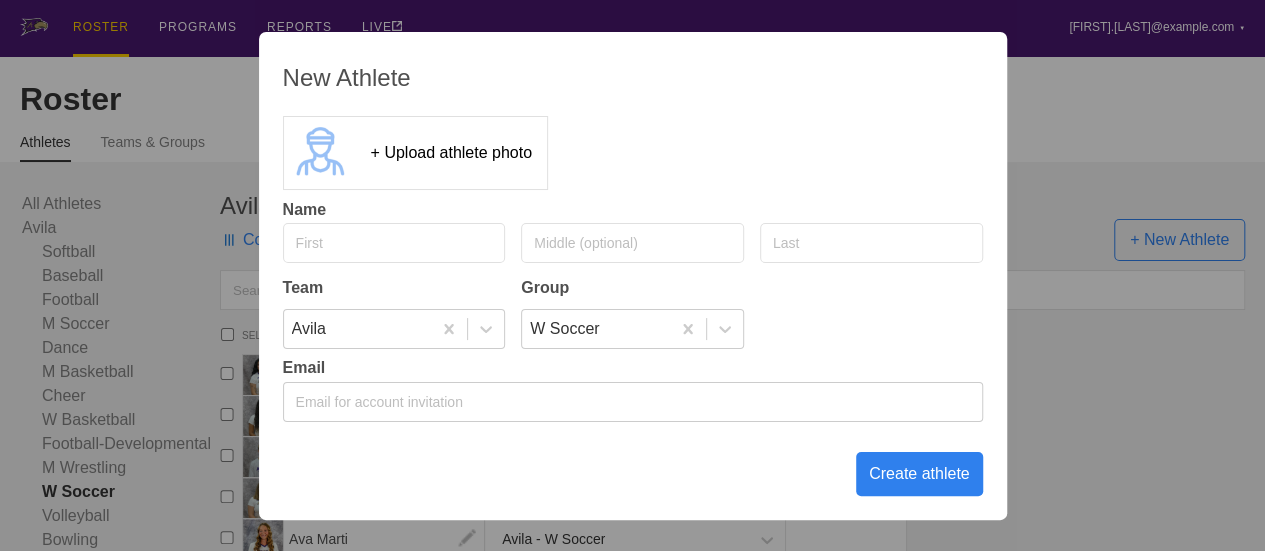 click at bounding box center (394, 243) 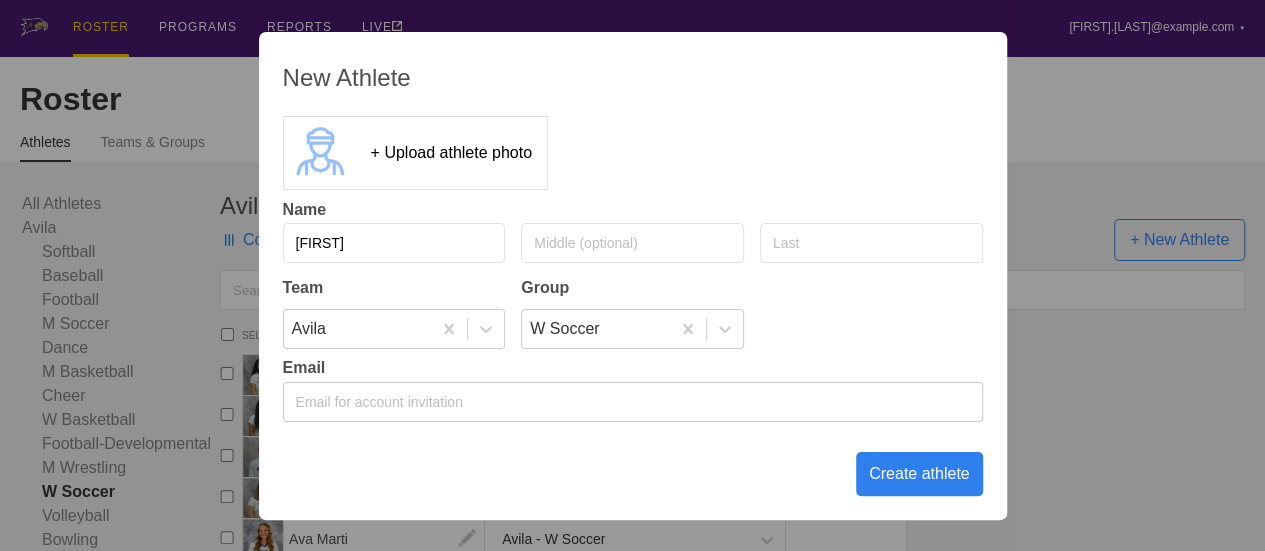 type on "[FIRST]" 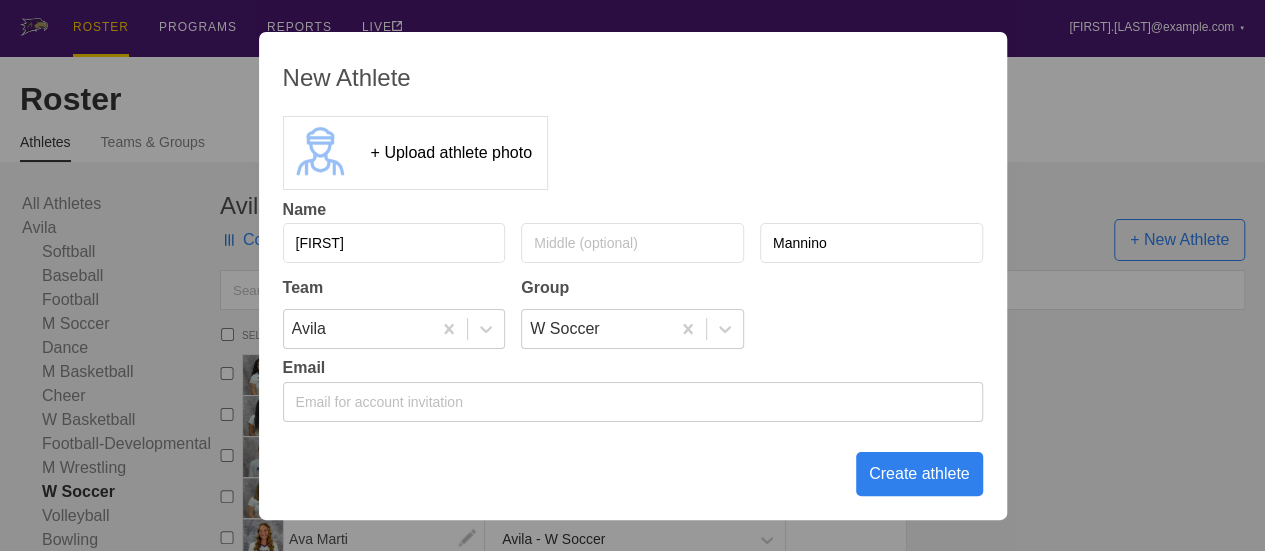 type on "Mannino" 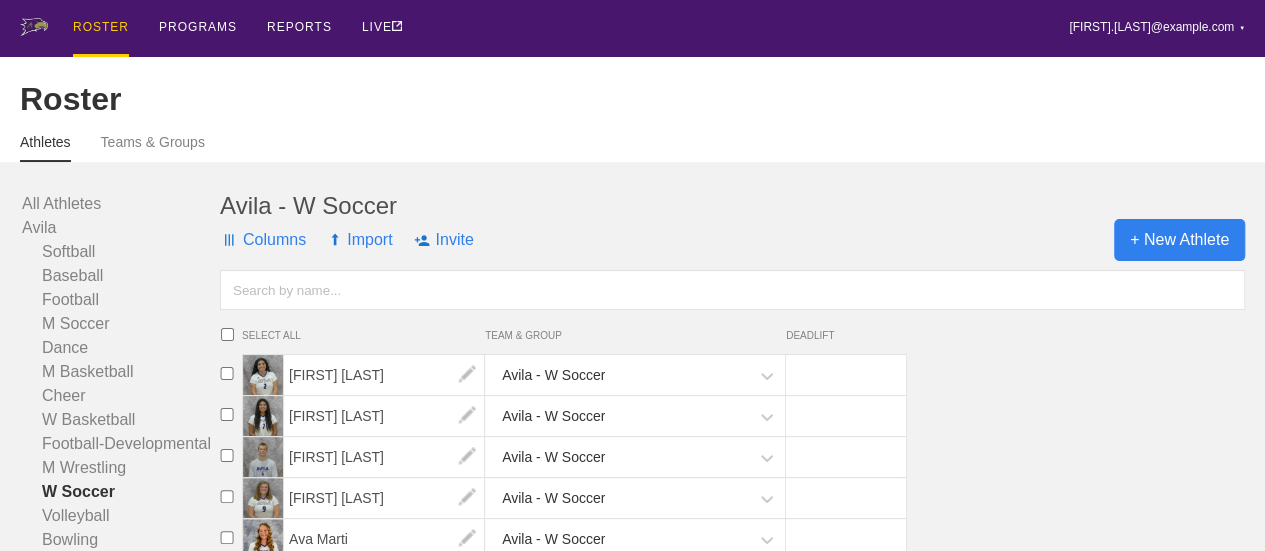 click on "+ New Athlete" at bounding box center [1179, 240] 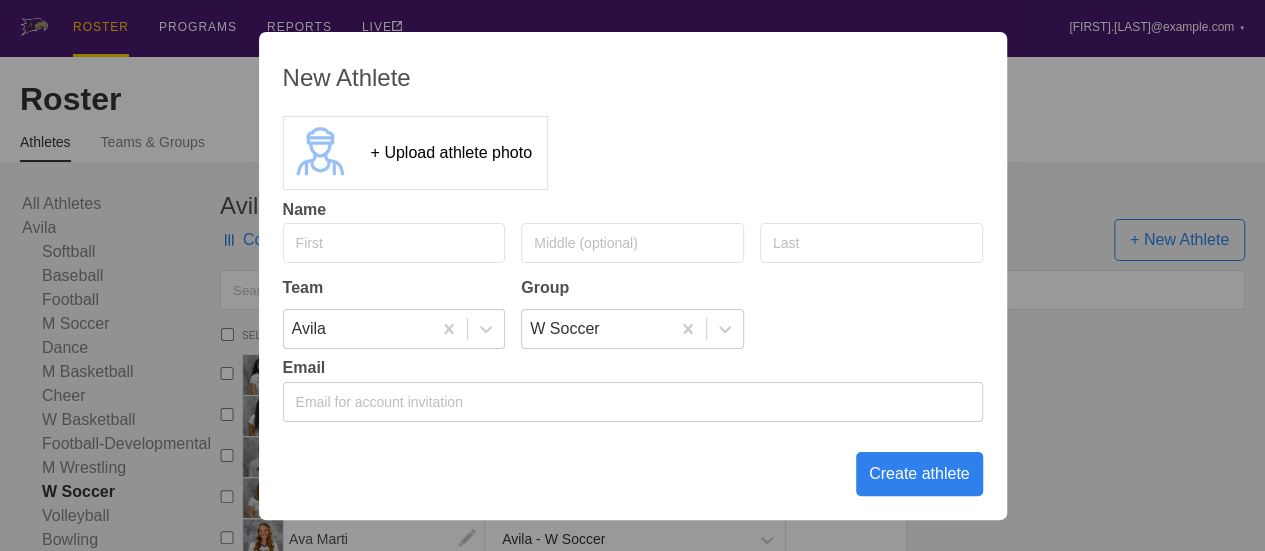 click at bounding box center [394, 243] 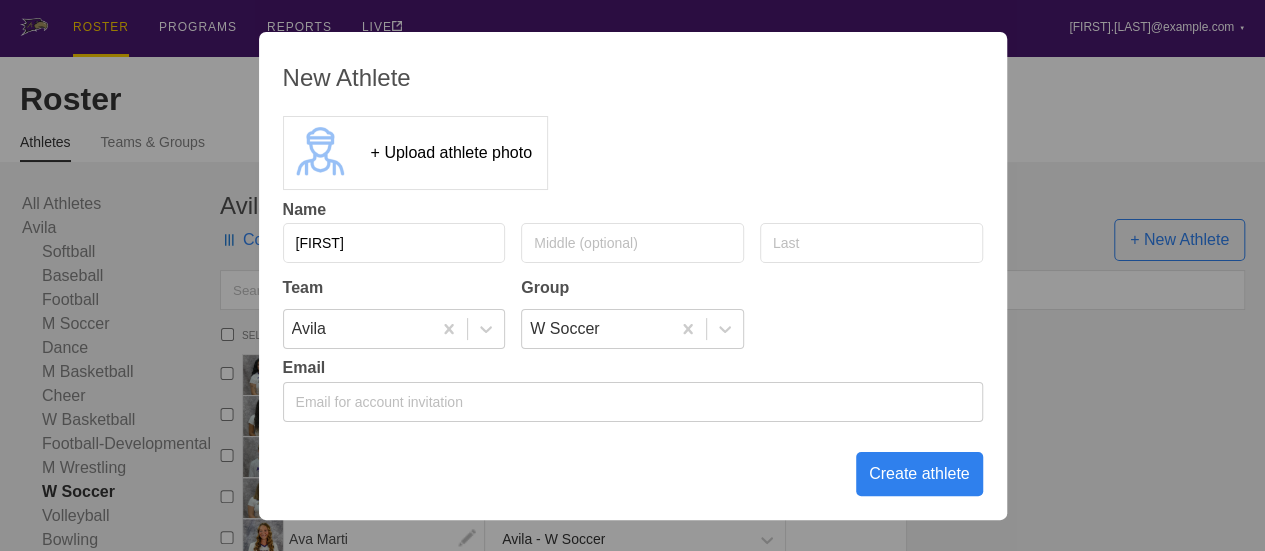 type on "[FIRST]" 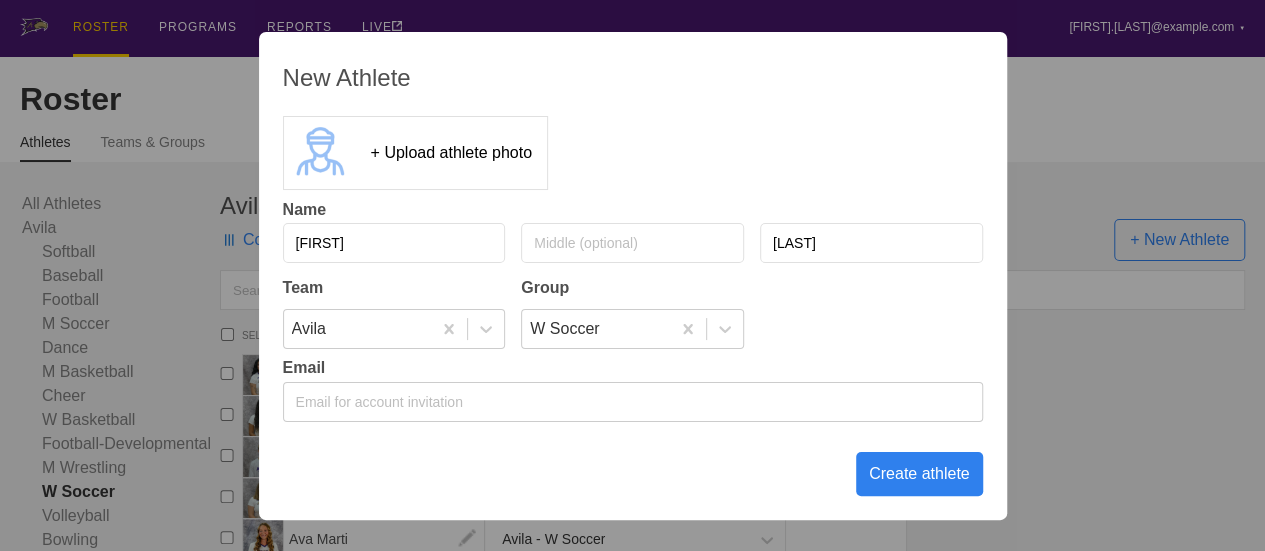 type on "[LAST]" 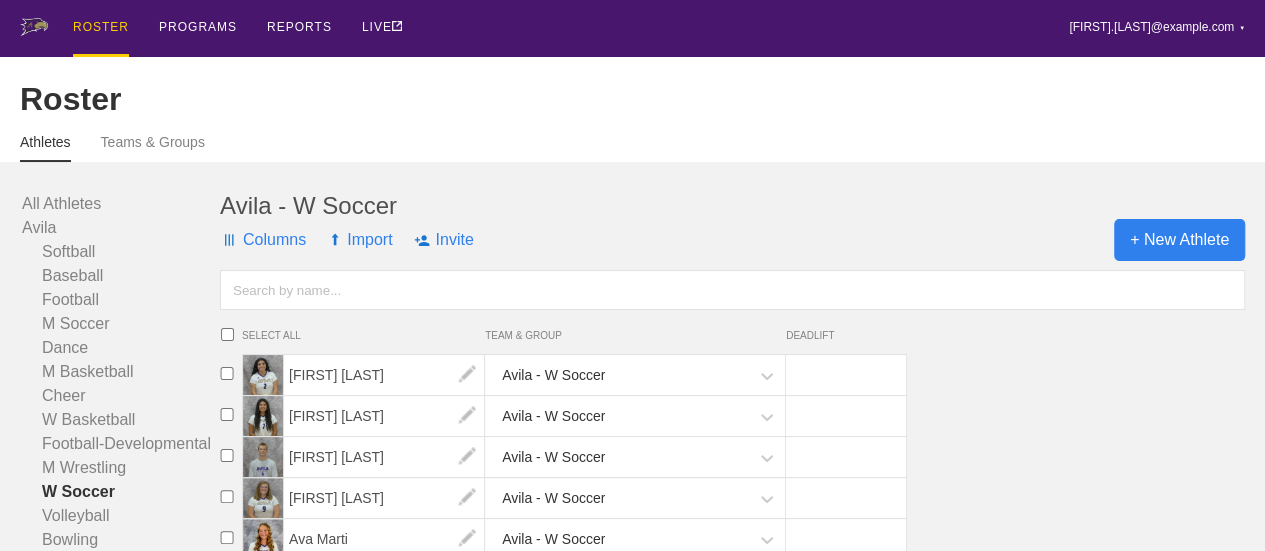 click on "+ New Athlete" at bounding box center (1179, 240) 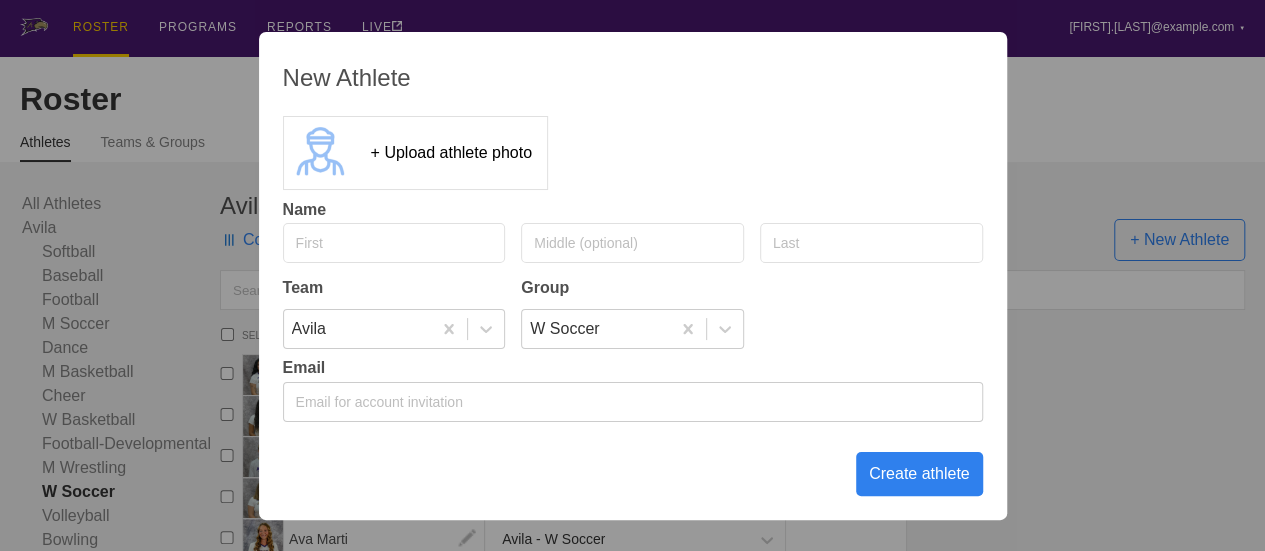 click at bounding box center [394, 243] 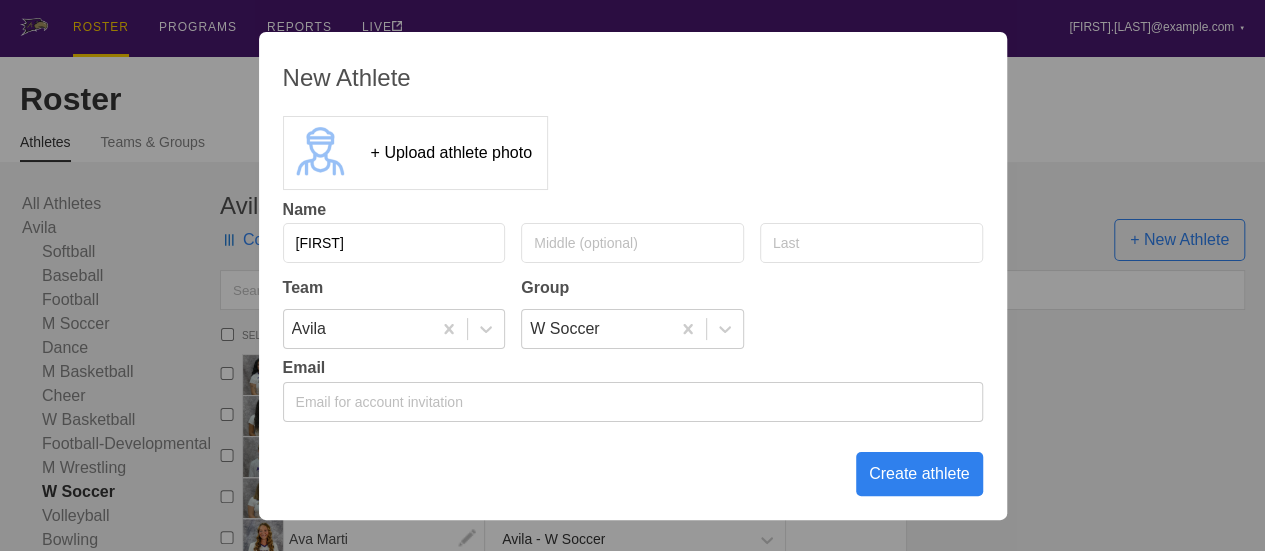 type on "[FIRST]" 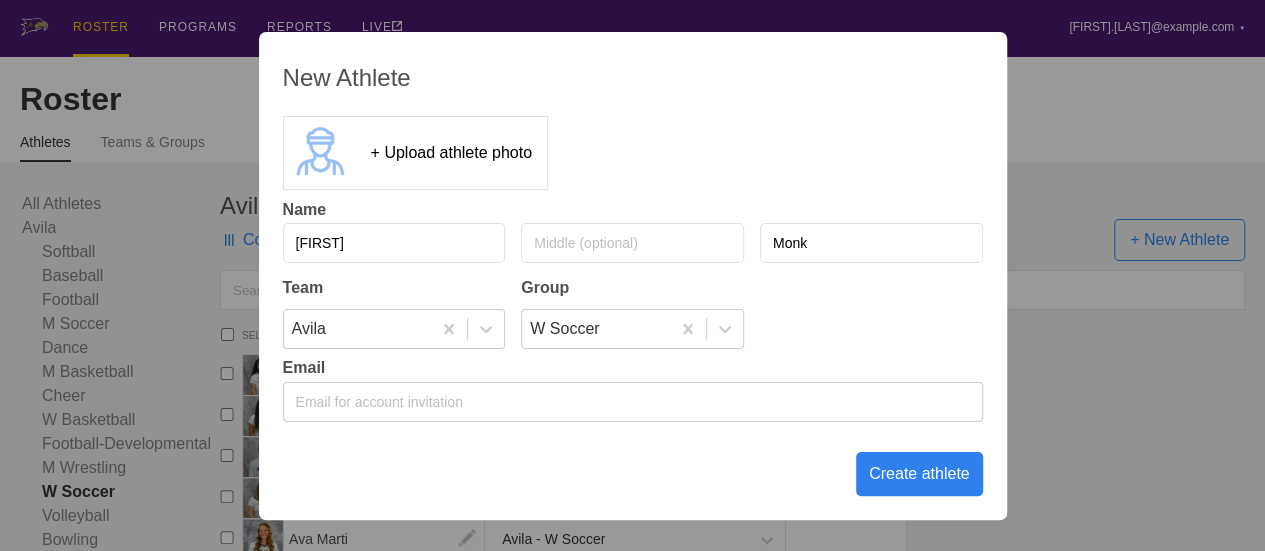 type on "Monk" 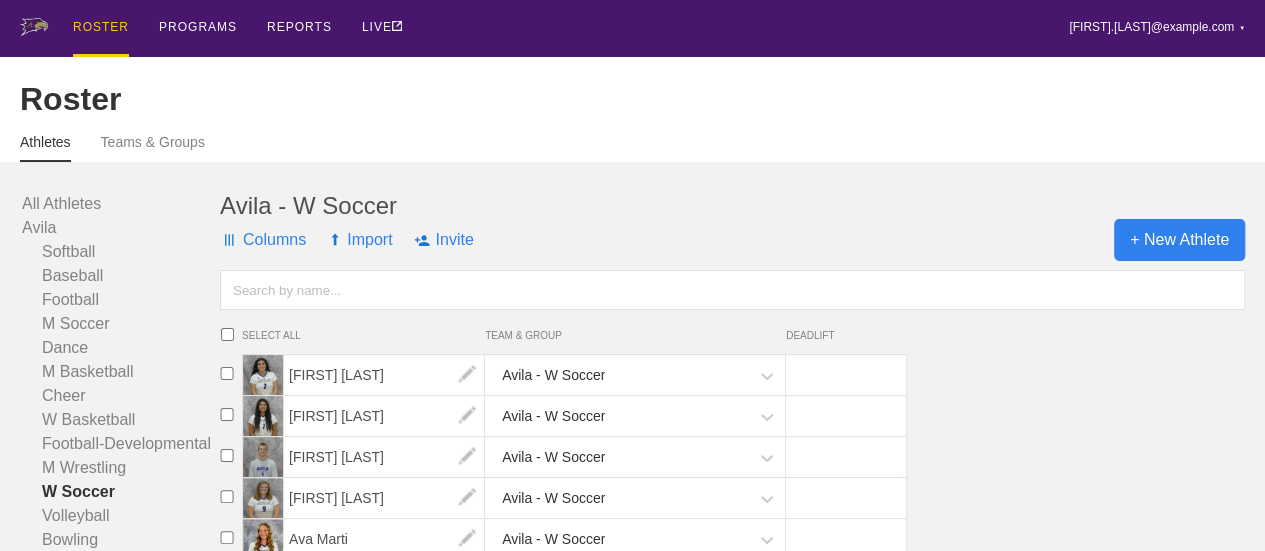 click on "+ New Athlete" at bounding box center (1179, 240) 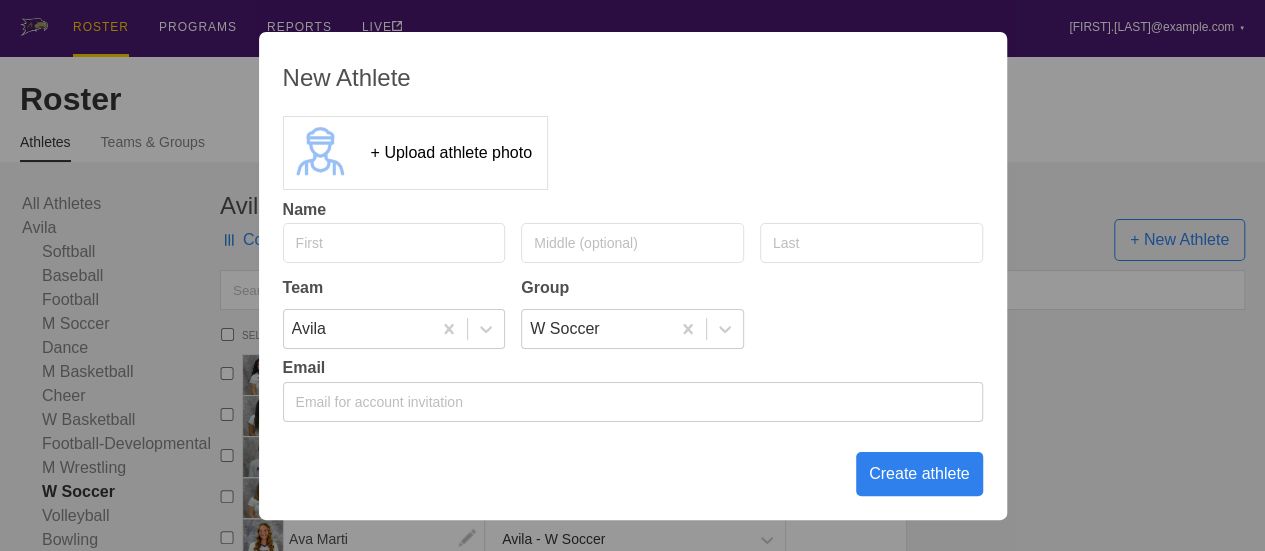 click at bounding box center (394, 243) 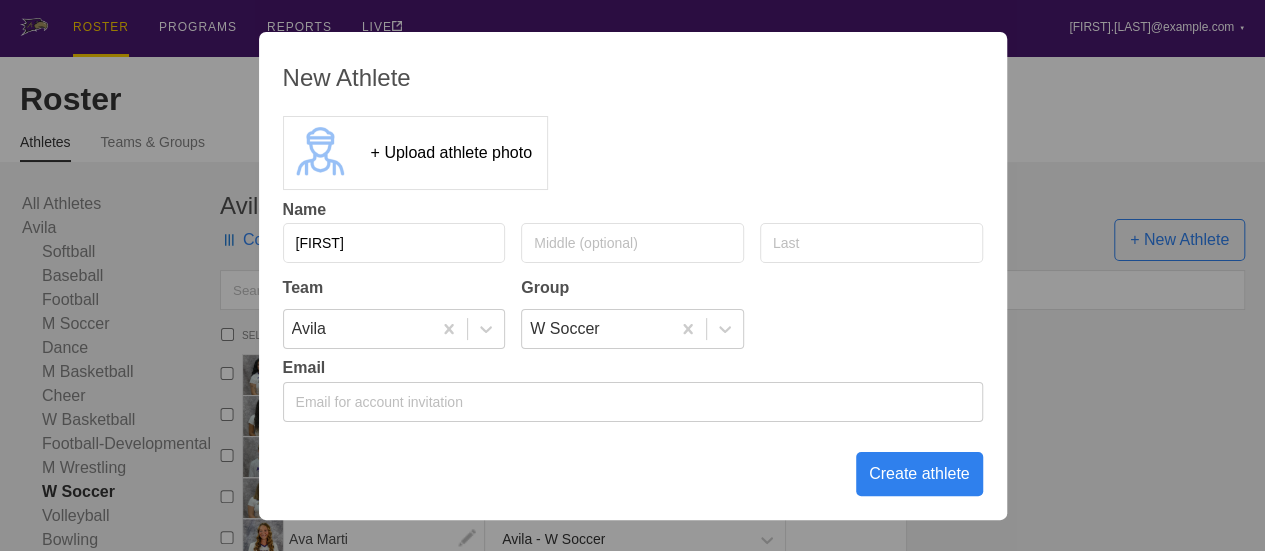 type on "[FIRST]" 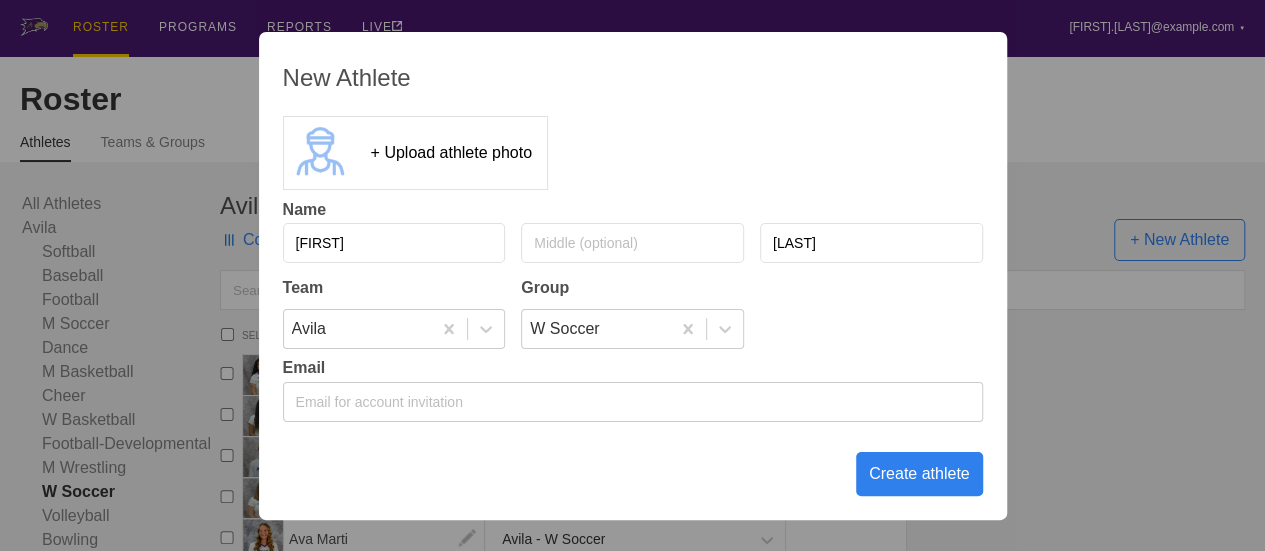 type on "[LAST]" 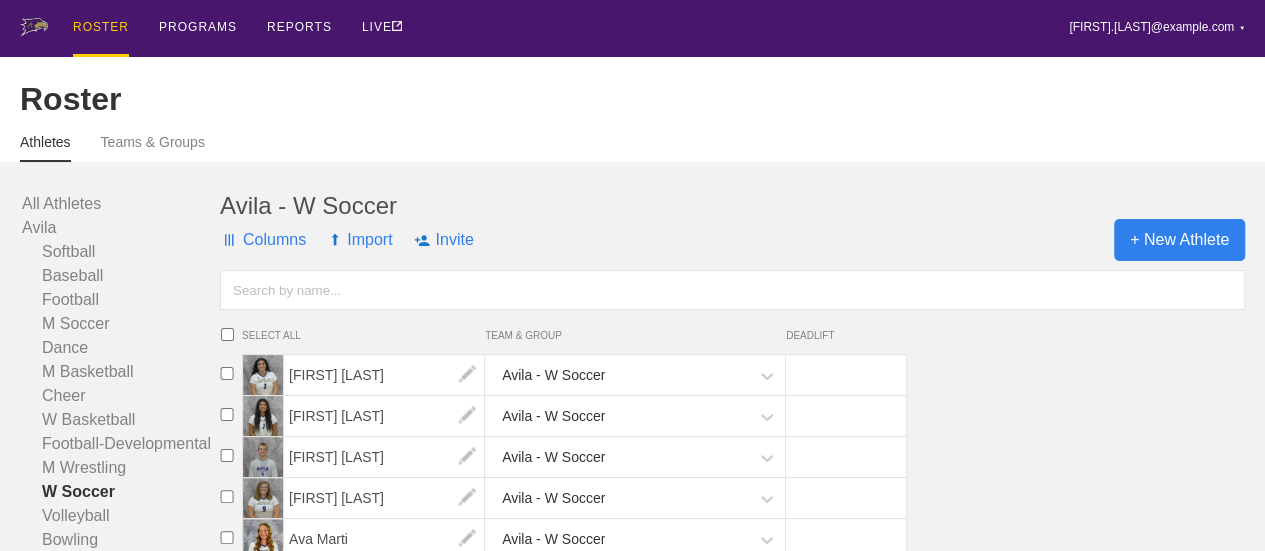 click on "+ New Athlete" at bounding box center [1179, 240] 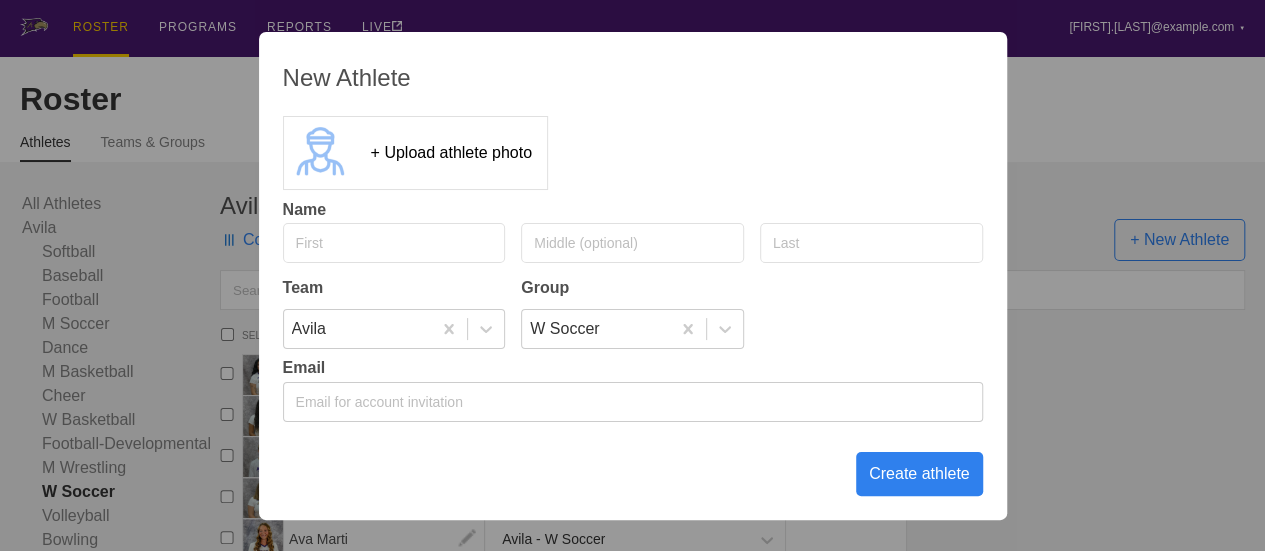 click at bounding box center [394, 243] 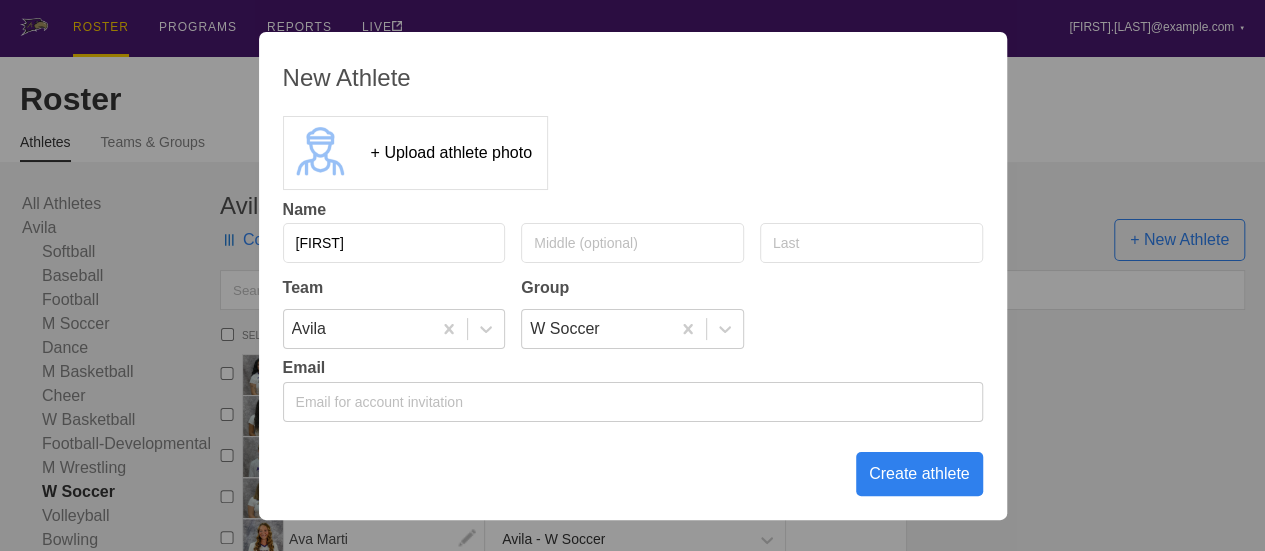 type on "[FIRST]" 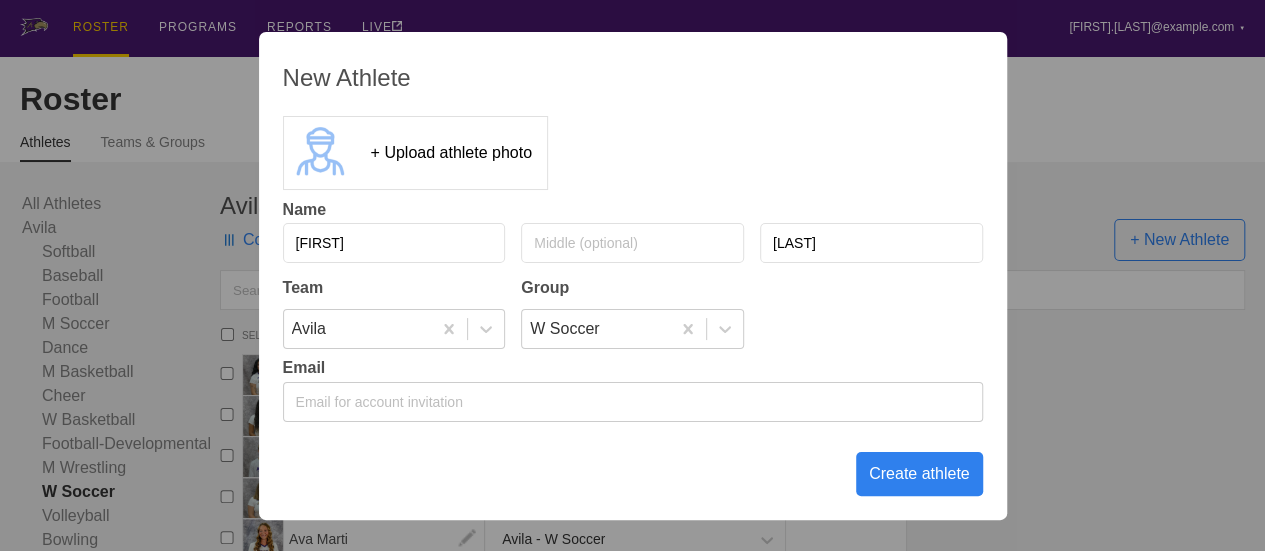 type on "[LAST]" 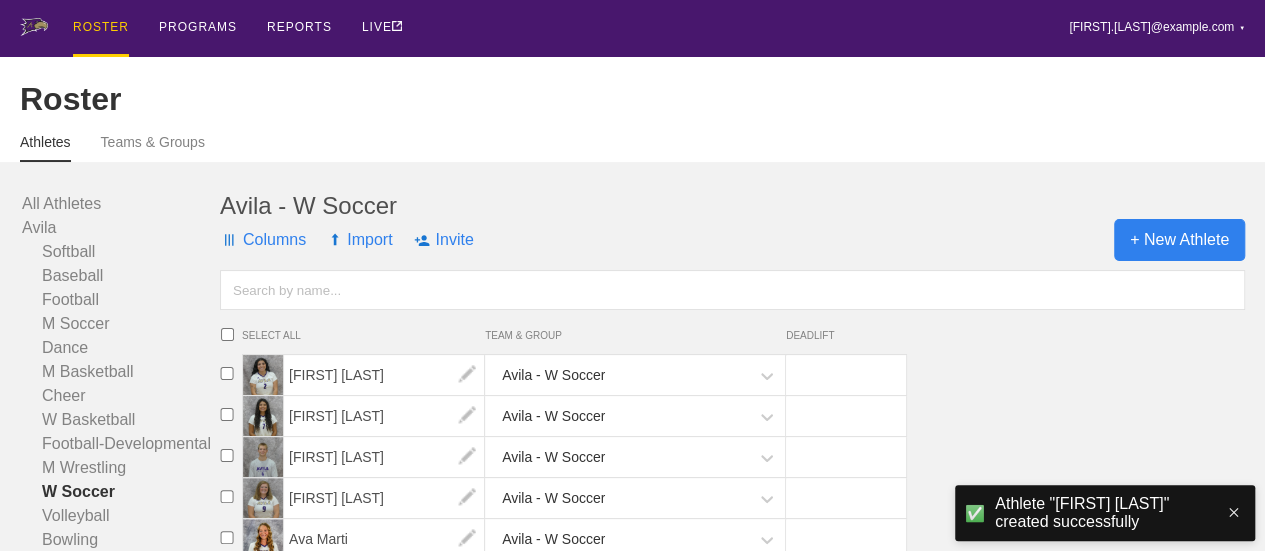 click on "+ New Athlete" at bounding box center (1179, 240) 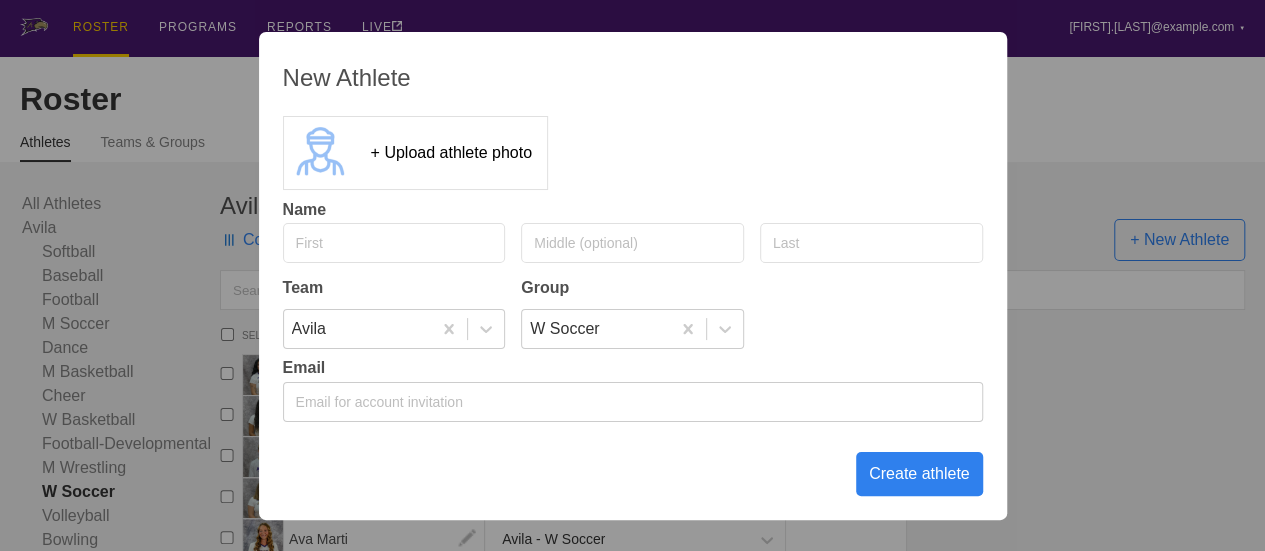 click at bounding box center [394, 243] 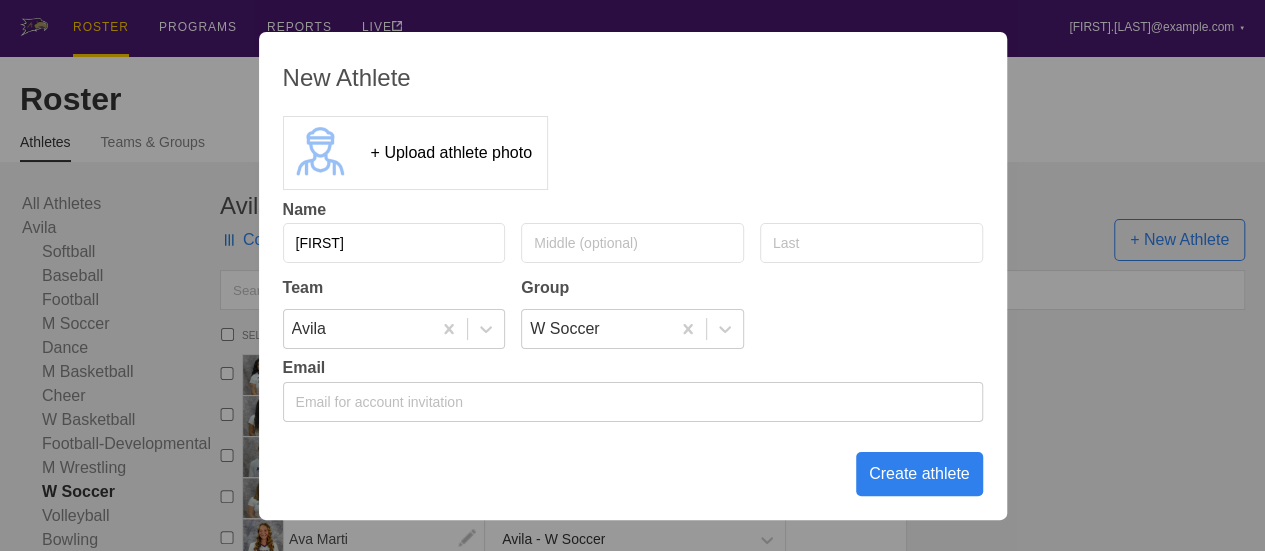 type on "[FIRST]" 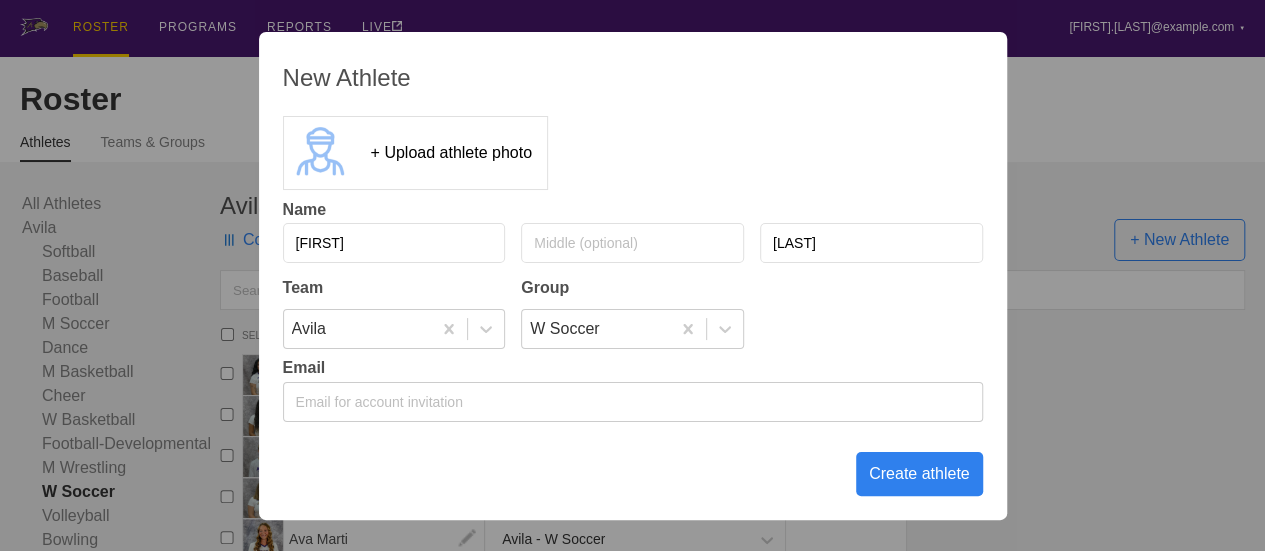 type on "[LAST]" 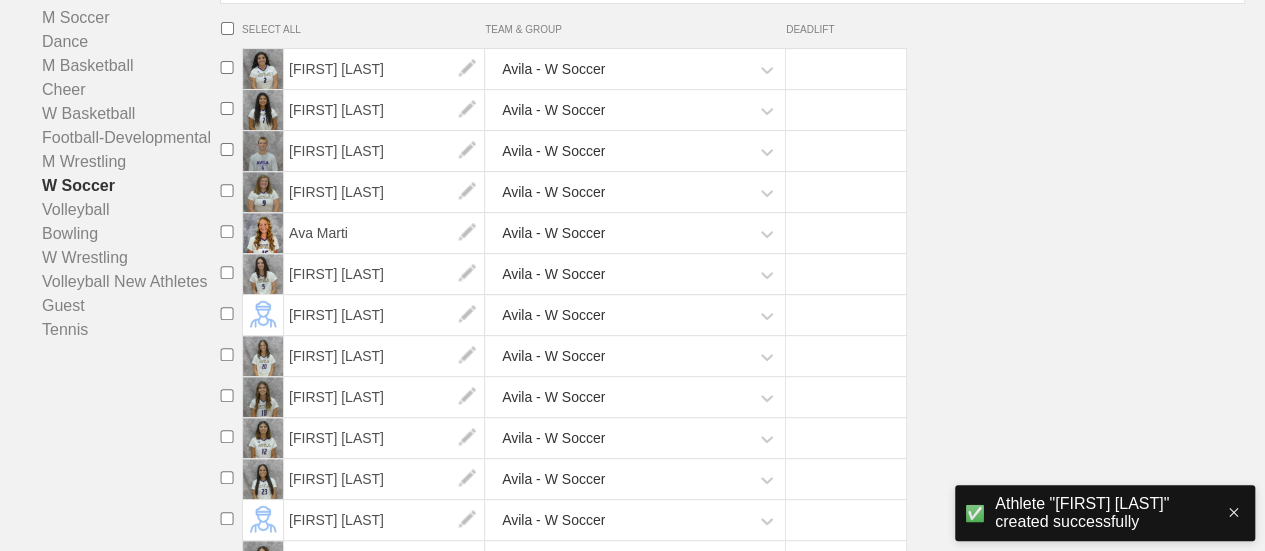 scroll, scrollTop: 0, scrollLeft: 0, axis: both 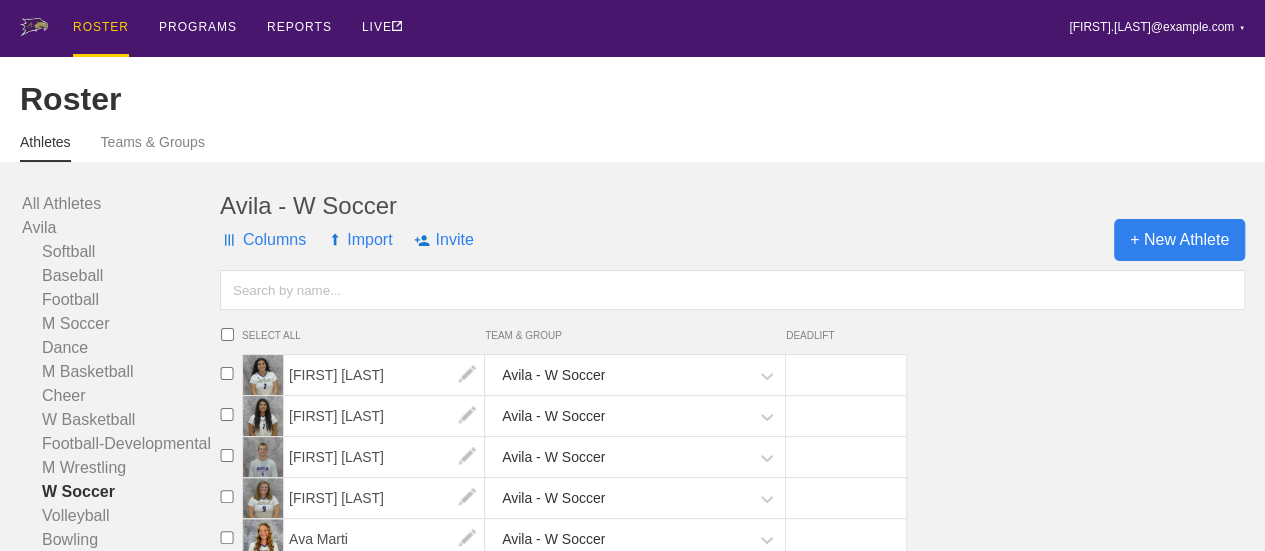 click on "+ New Athlete" at bounding box center (1179, 240) 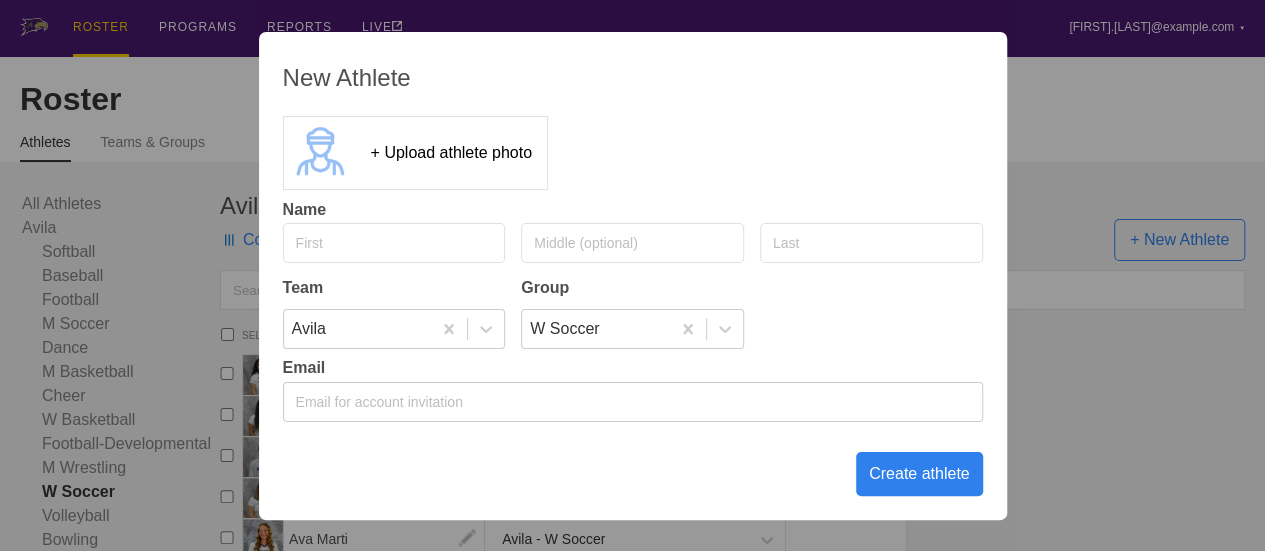 click at bounding box center [394, 243] 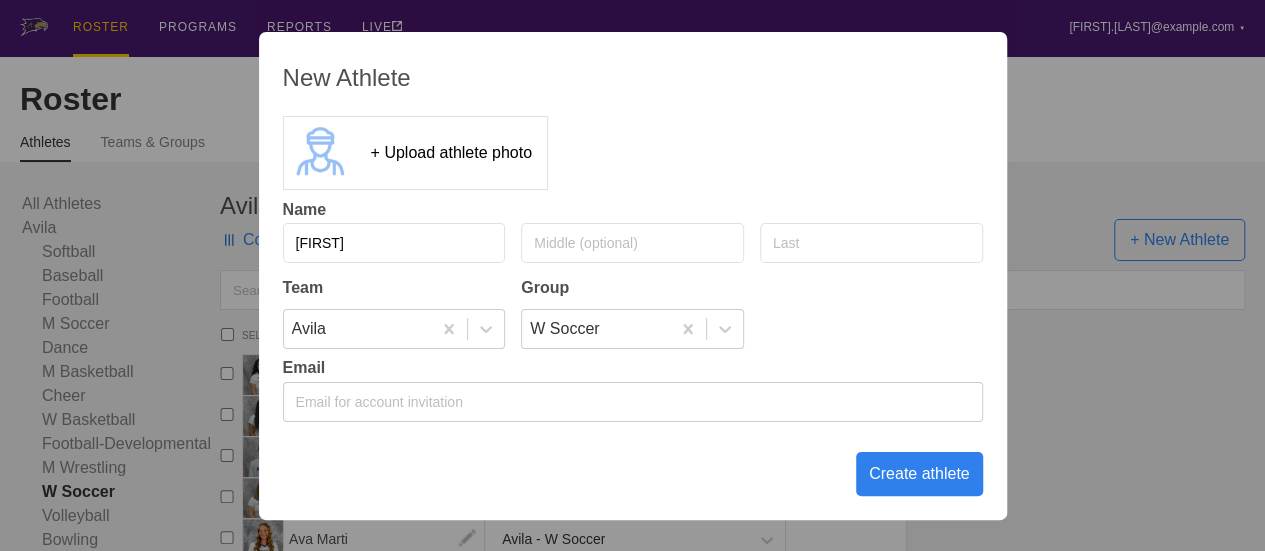 type on "[FIRST]" 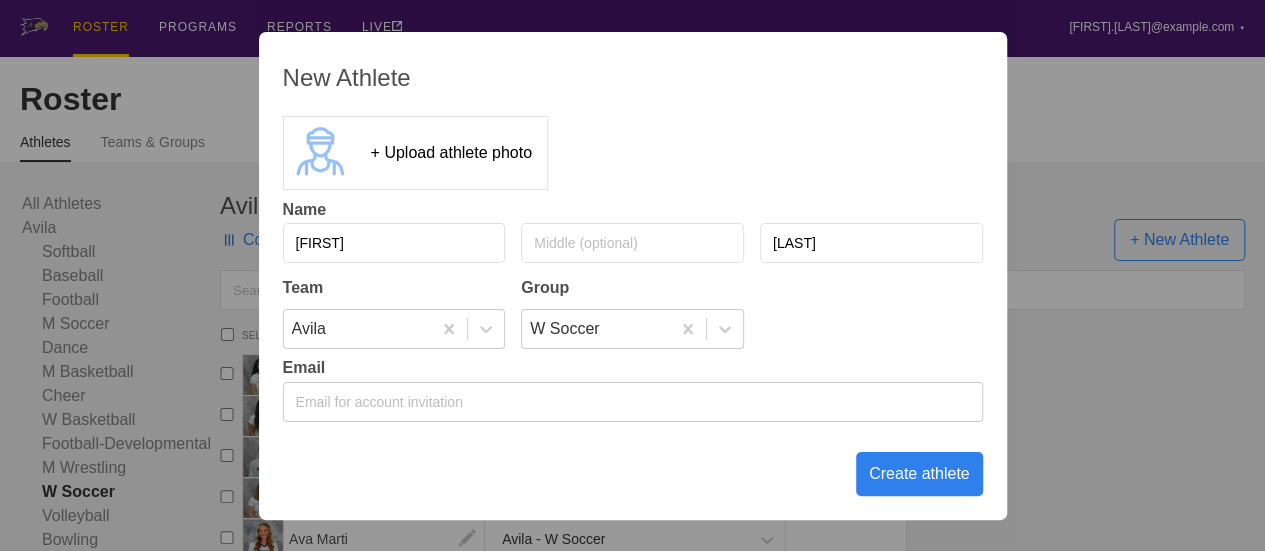 type on "[LAST]" 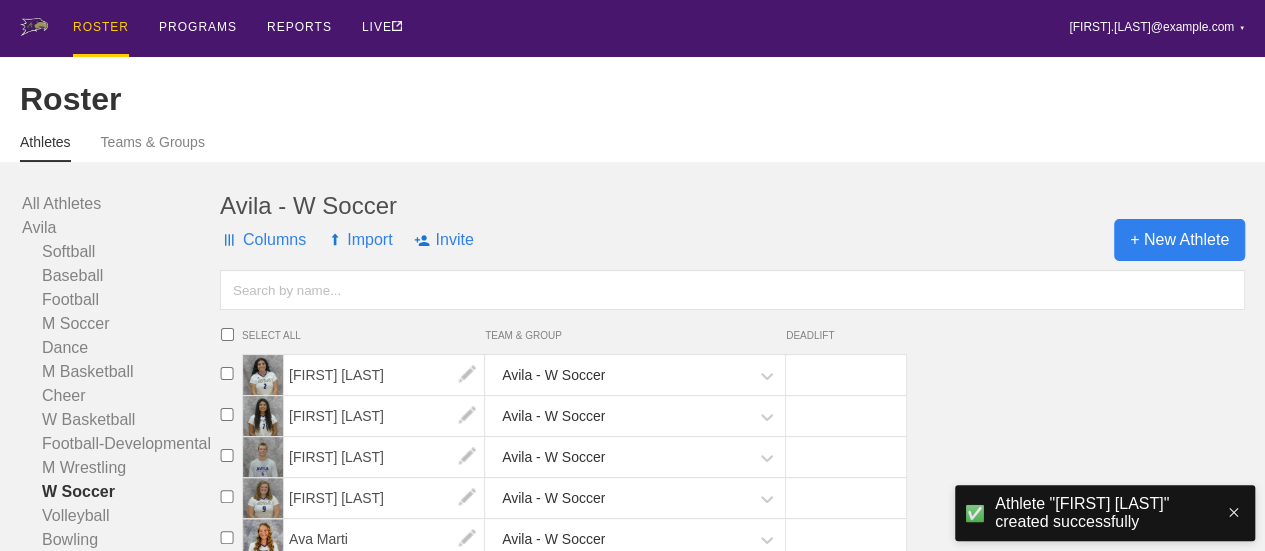 click on "+ New Athlete" at bounding box center [1179, 240] 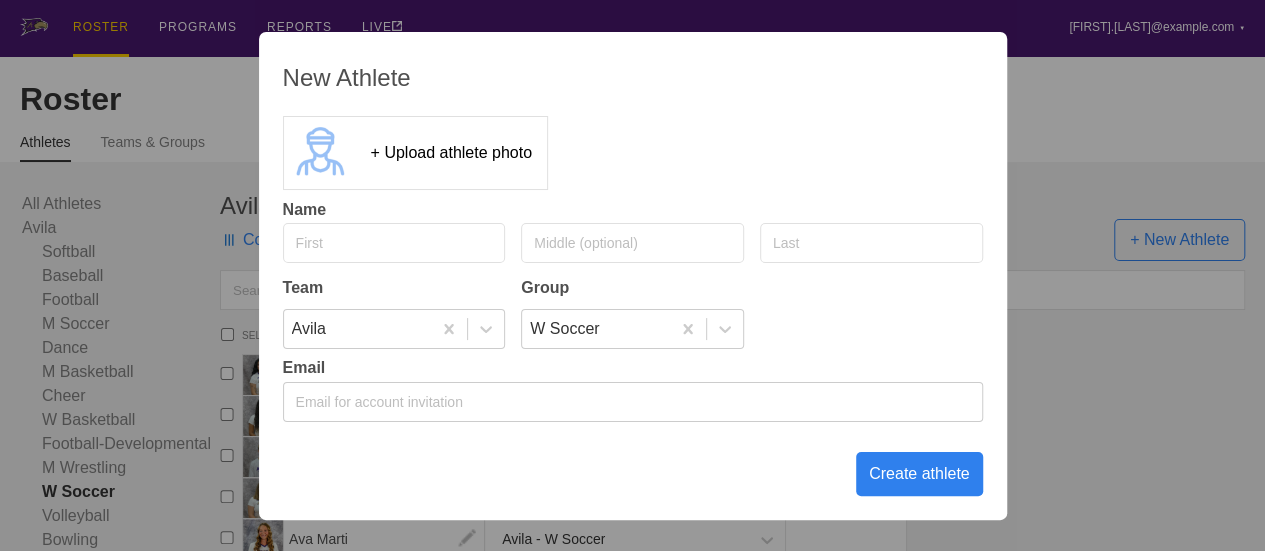 click at bounding box center [394, 243] 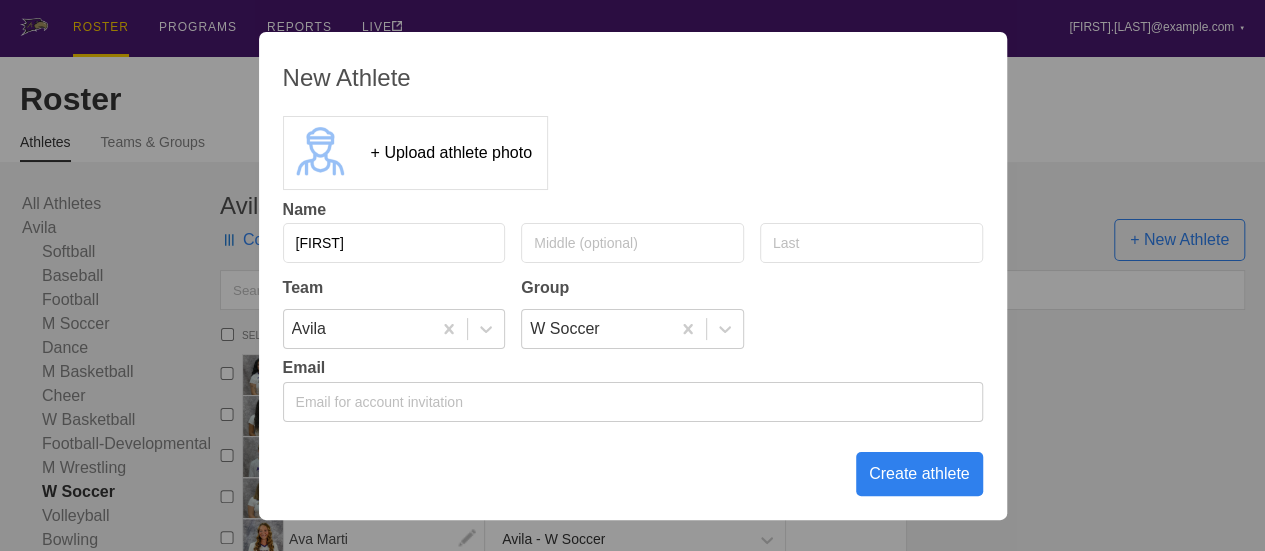 type on "[FIRST]" 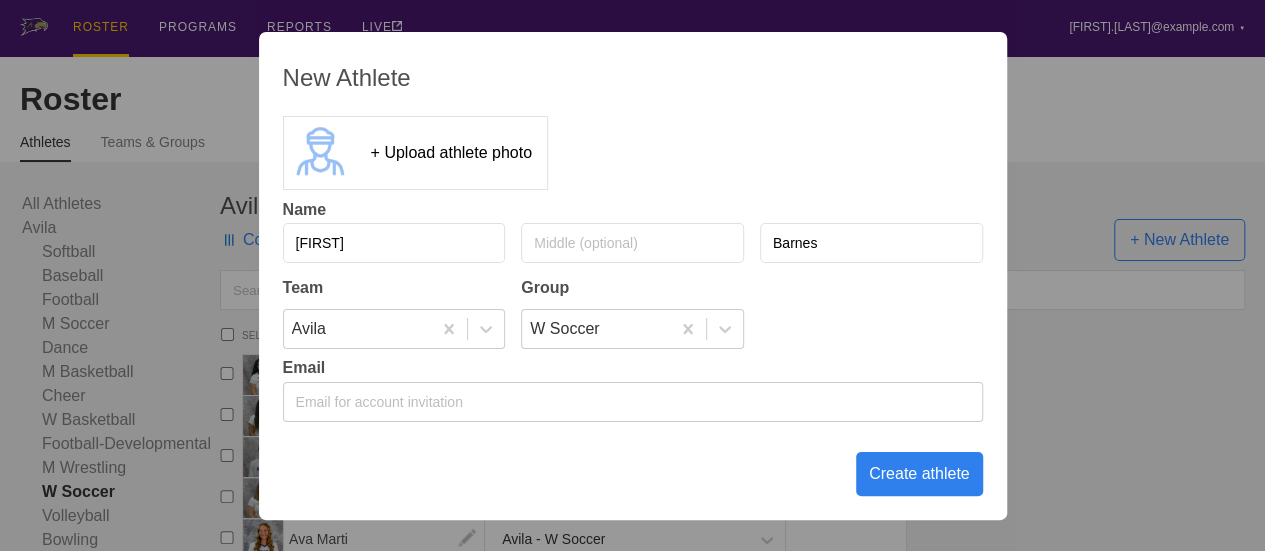 type on "Barnes" 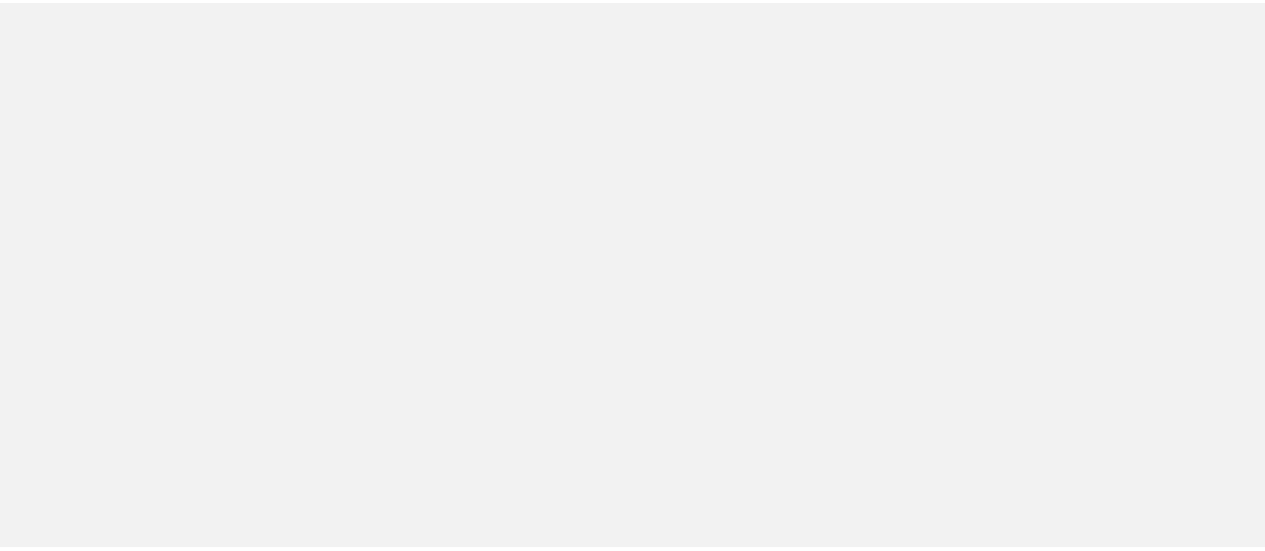 scroll, scrollTop: 0, scrollLeft: 0, axis: both 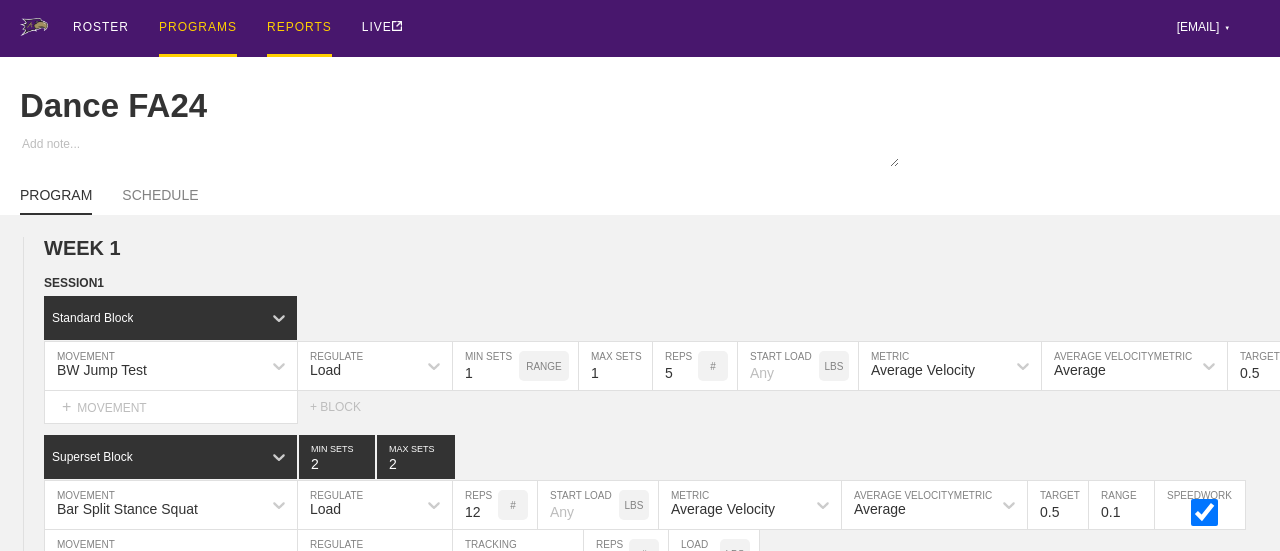 type on "x" 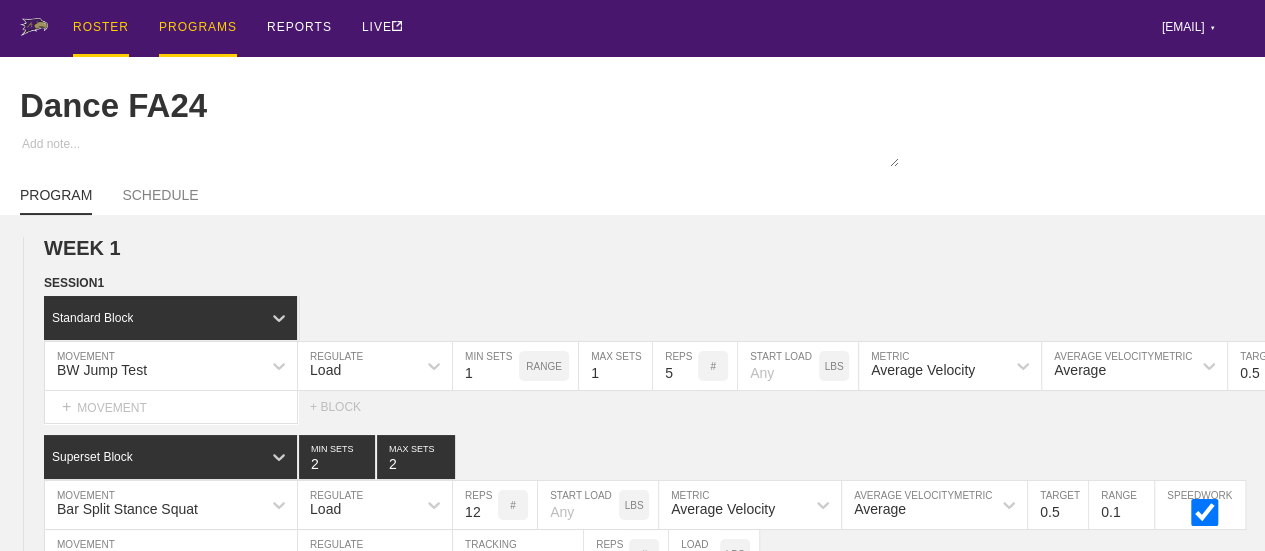 click on "ROSTER" at bounding box center (101, 28) 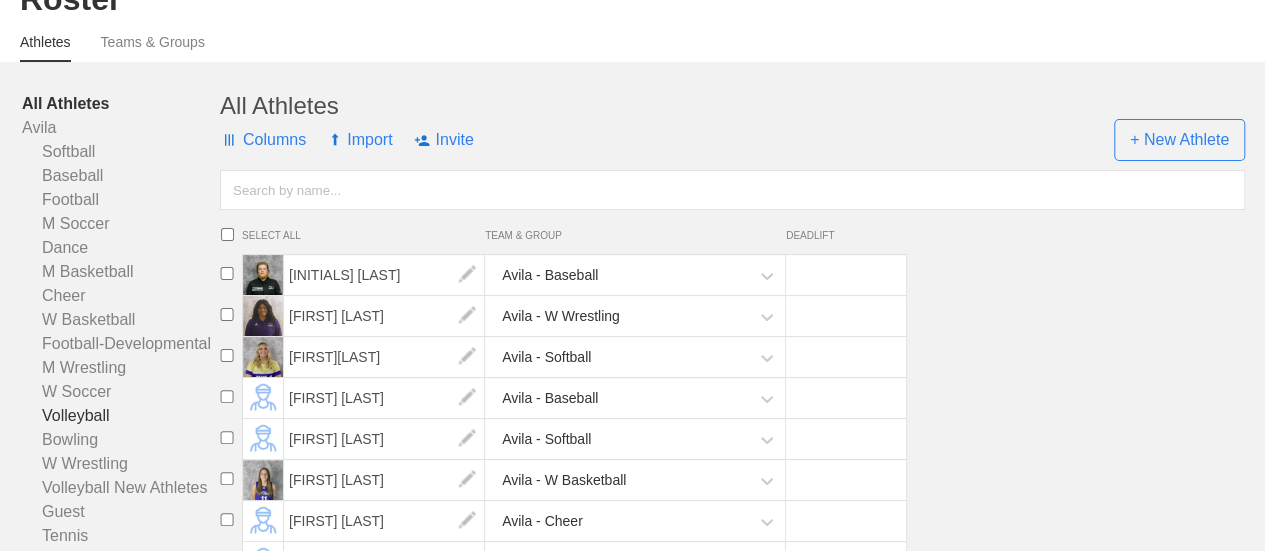 scroll, scrollTop: 200, scrollLeft: 0, axis: vertical 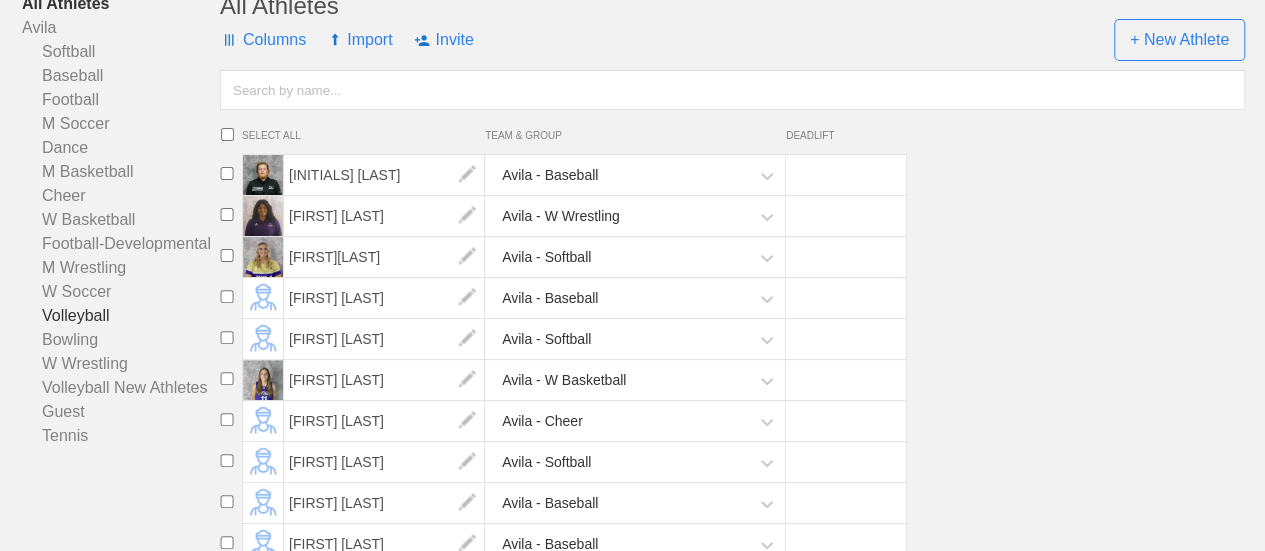 click on "Volleyball" at bounding box center [121, 316] 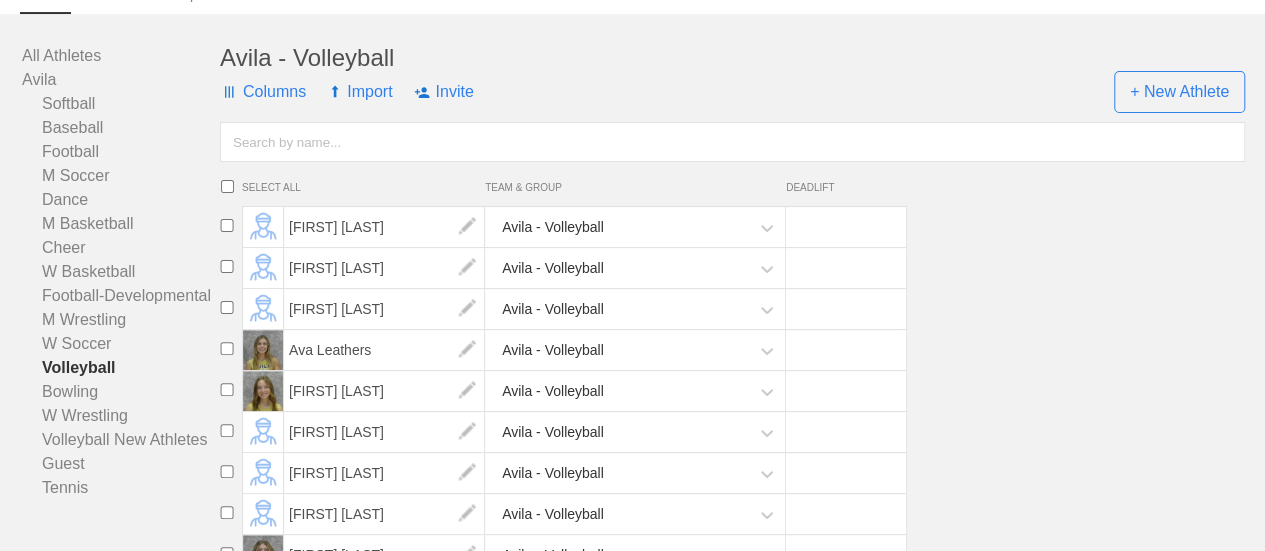 scroll, scrollTop: 58, scrollLeft: 0, axis: vertical 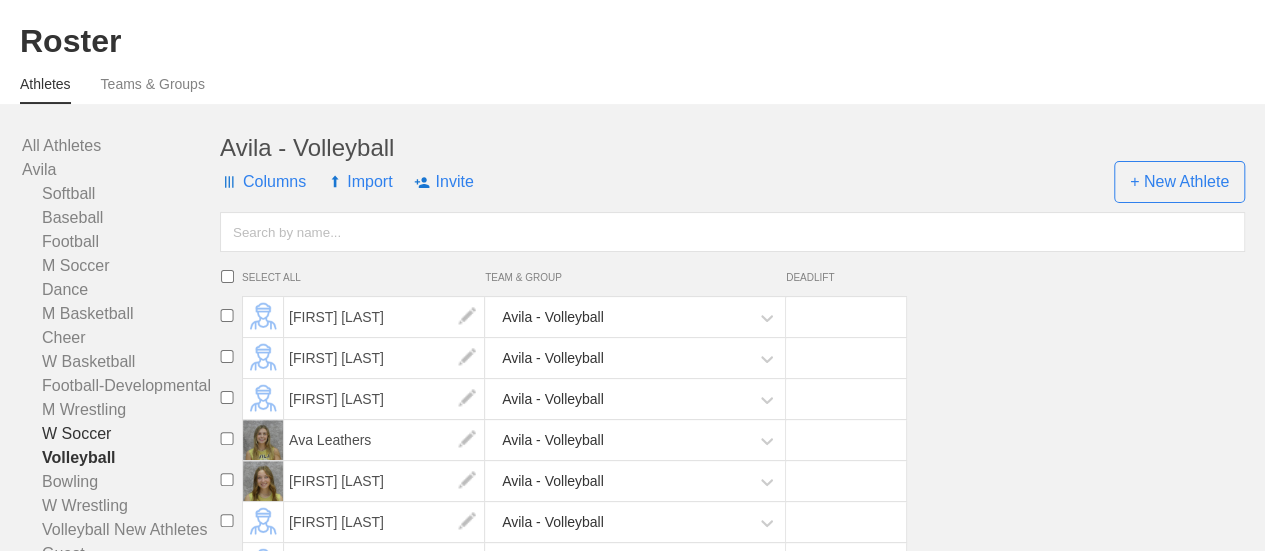 click on "W Soccer" at bounding box center [121, 434] 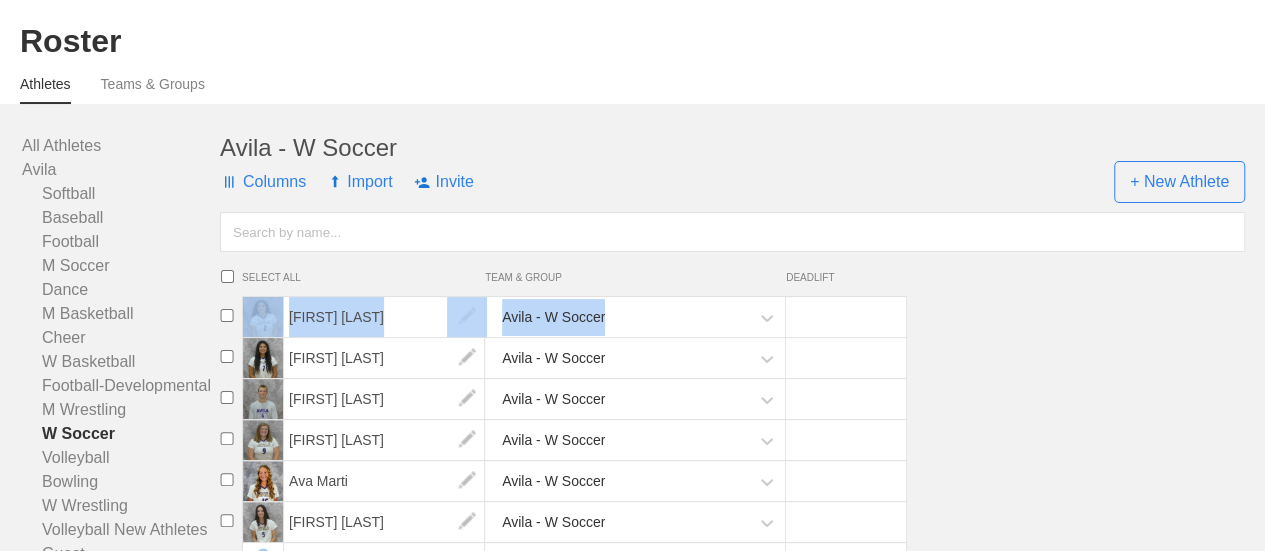 click on "SELECT ALL TEAM & GROUP DEADLIFT Alejandra Anguiano  Avila - W Soccer Alessandra Calderon Avila - W Soccer Alex Roy Avila - W Soccer Annika Holtorf Avila - W Soccer Ava Marti Avila - W Soccer Cali Lasater Avila - W Soccer Daira Gauna Avila - W Soccer Danielle Desmarteau Avila - W Soccer Hope Hines Avila - W Soccer Isabel Javier Avila - W Soccer Isabelle  Moreno Avila - W Soccer Jocelyn Zettergrin Avila - W Soccer Joselyn Clark Avila - W Soccer Karely Gutierrez Avila - W Soccer Kaylee  Monk Avila - W Soccer Korynn Peregine Avila - W Soccer Lauren Mueller Avila - W Soccer Lauren  Jakes Avila - W Soccer Lauren  Shrout Avila - W Soccer Lexi Richardson Avila - W Soccer Lydia Mannino Avila - W Soccer Mackenzie Baxley Avila - W Soccer Madison Barnes Avila - W Soccer Malcolm Goswell Avila - W Soccer Maria  Kristensen Avila - W Soccer Nakita Wood Avila - W Soccer Nikkole  Wood Avila - W Soccer Samantha Lasater Avila - W Soccer Shae Sweeney Avila - W Soccer" at bounding box center [738, 869] 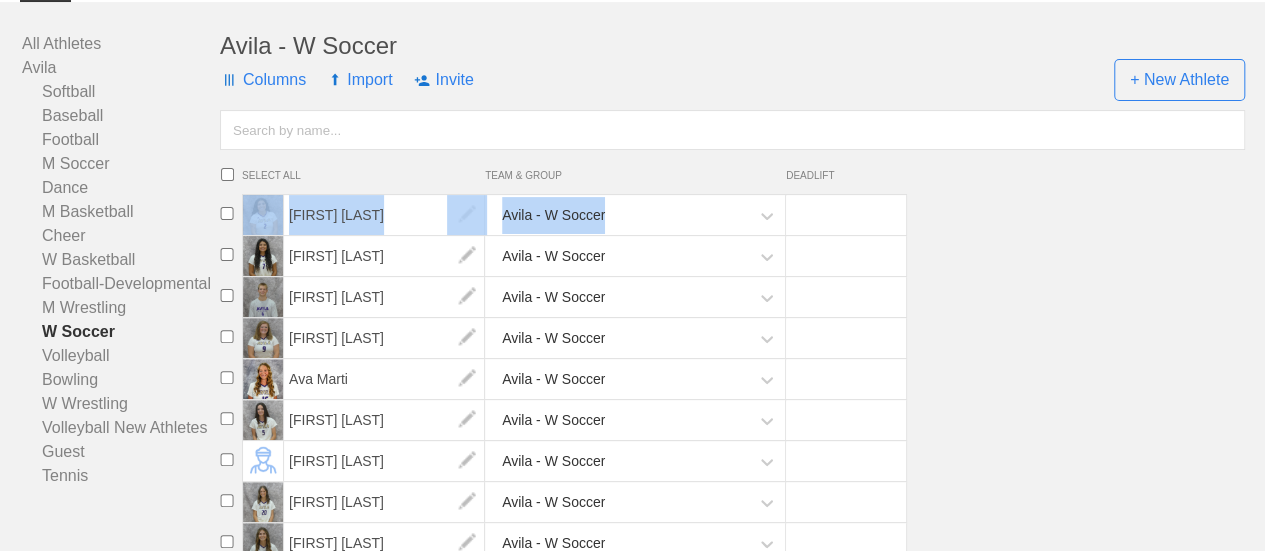 scroll, scrollTop: 258, scrollLeft: 0, axis: vertical 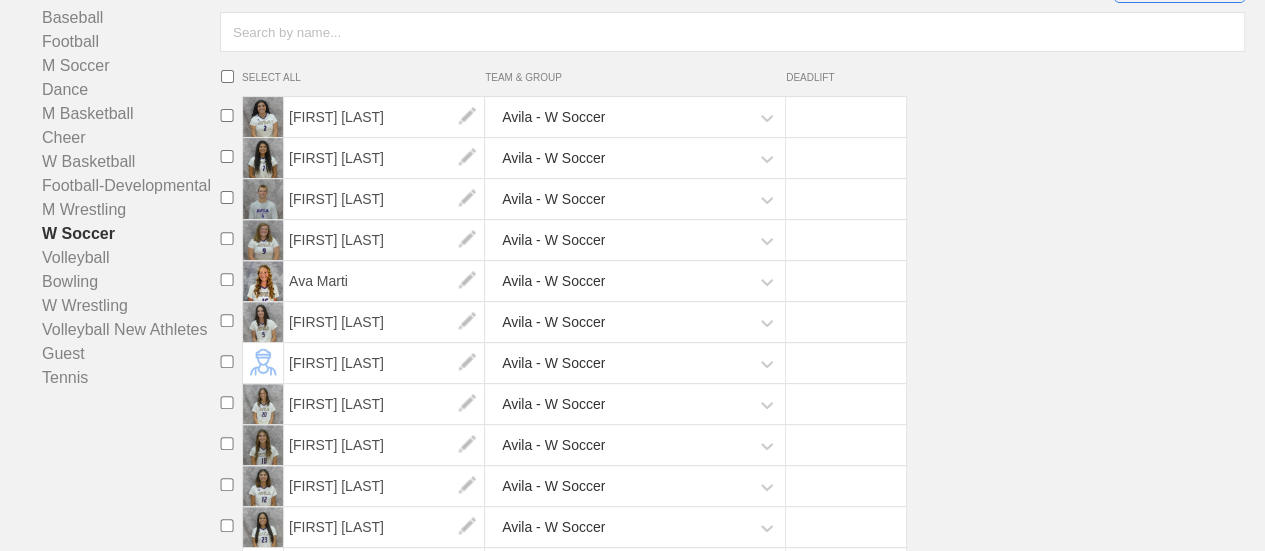click on "Daira Gauna Avila - W Soccer" at bounding box center [738, 363] 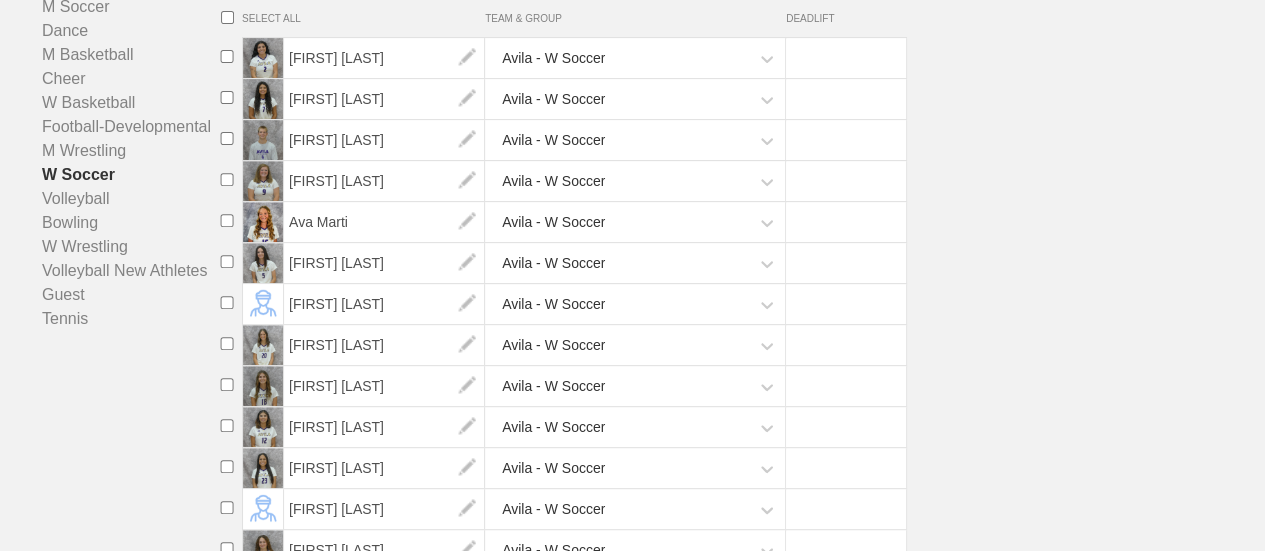 scroll, scrollTop: 309, scrollLeft: 0, axis: vertical 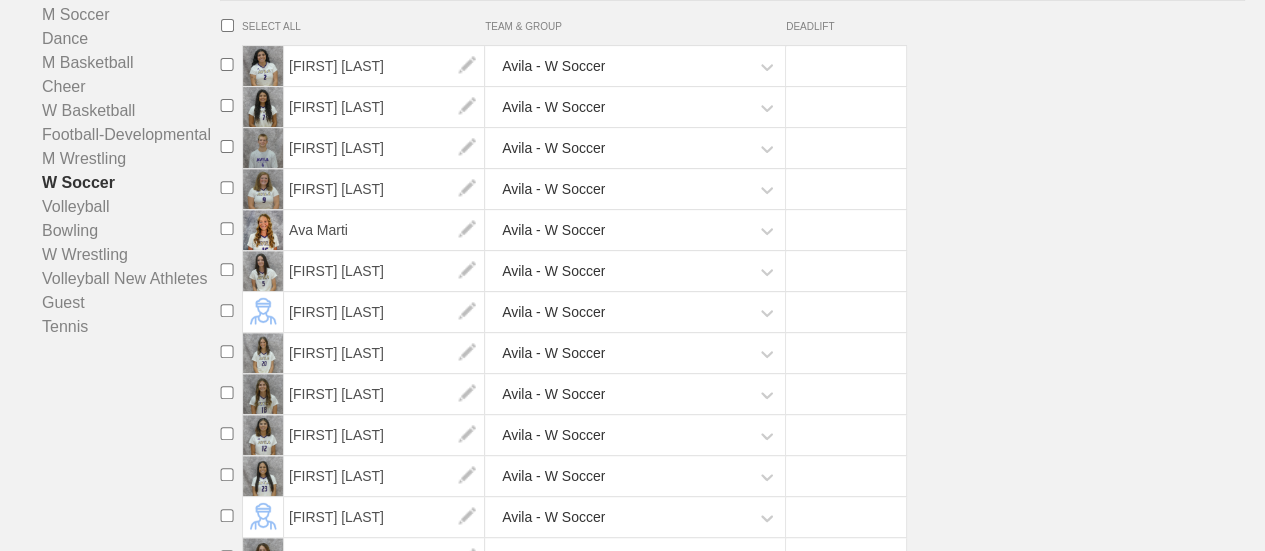 click on "Hope Hines Avila - W Soccer" at bounding box center (738, 394) 